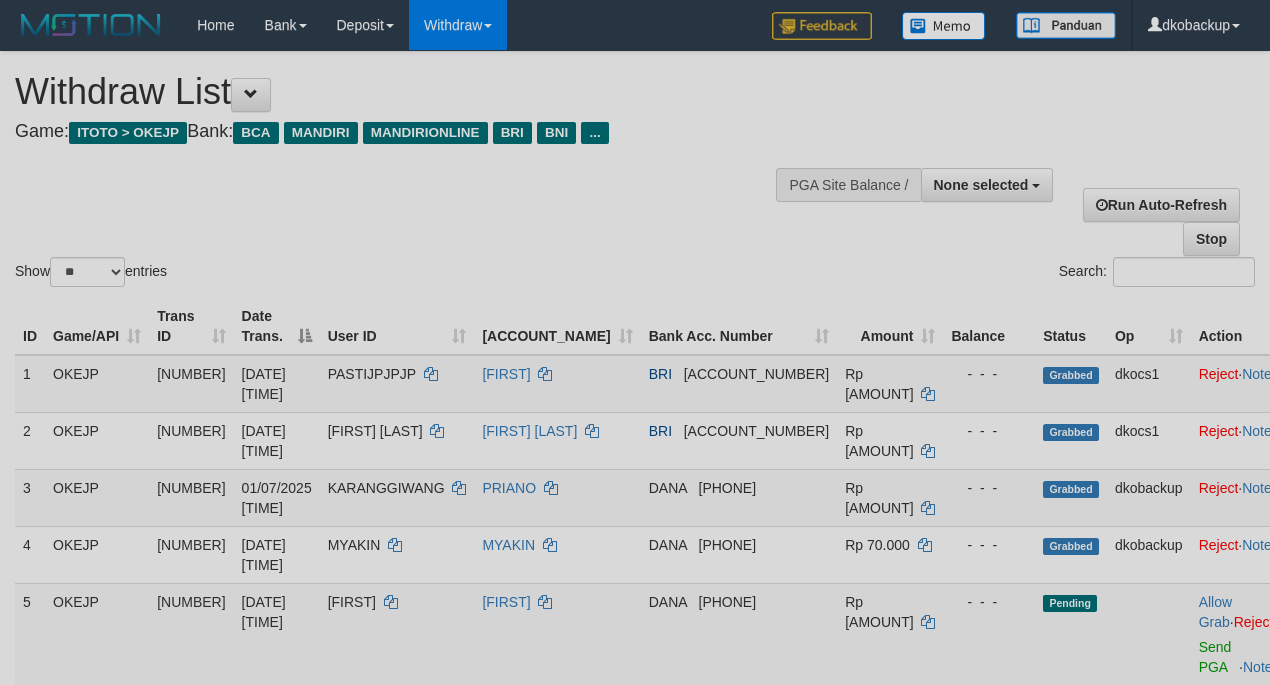 scroll, scrollTop: 177, scrollLeft: 0, axis: vertical 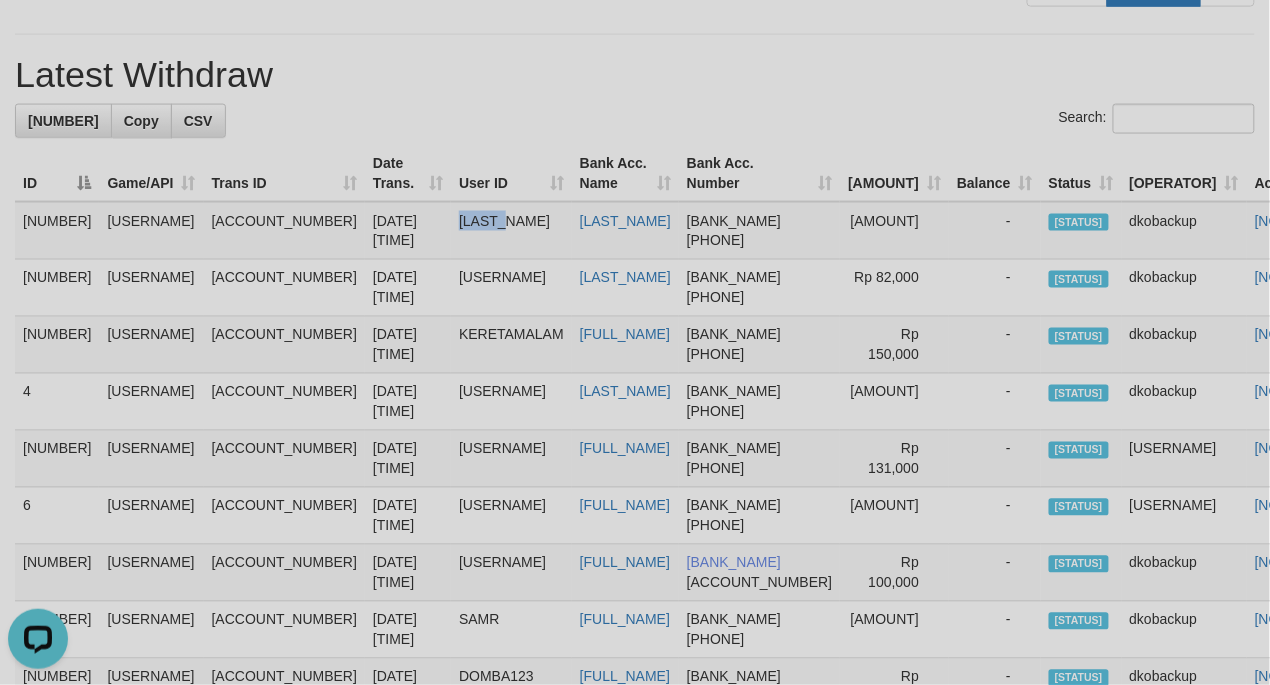 click on "MYAKIN" at bounding box center [511, 231] 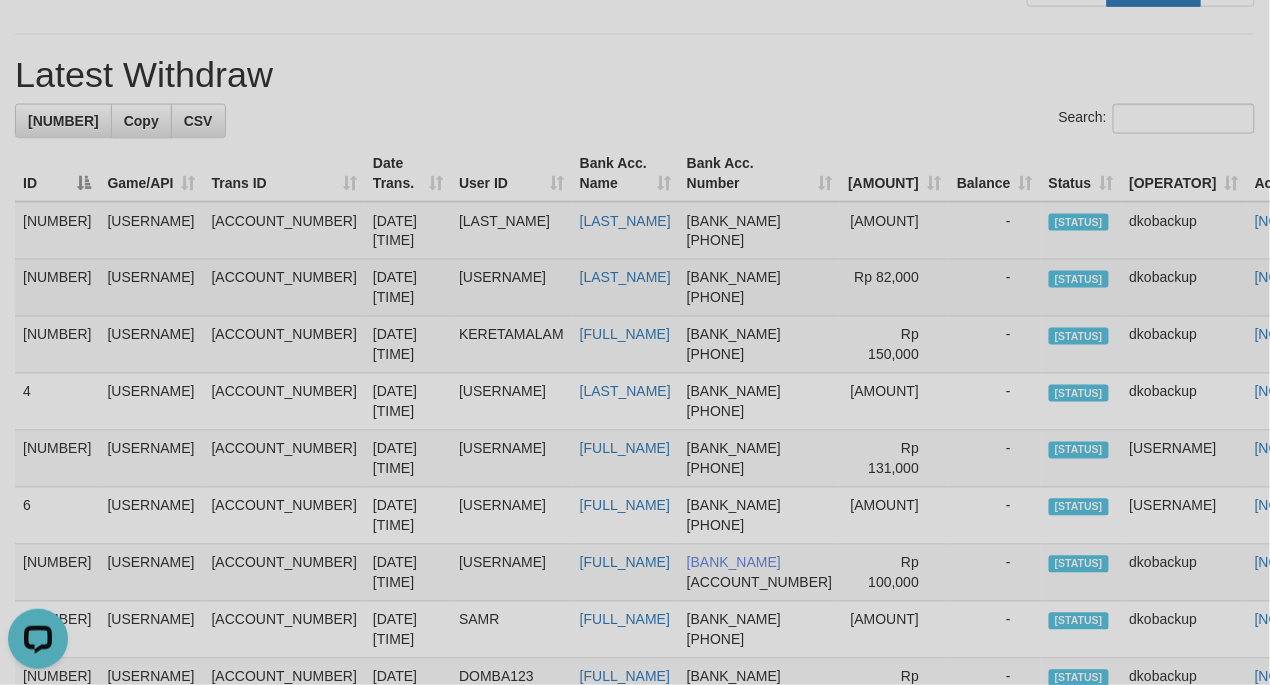 click on "KARANGGIWANG" at bounding box center [511, 288] 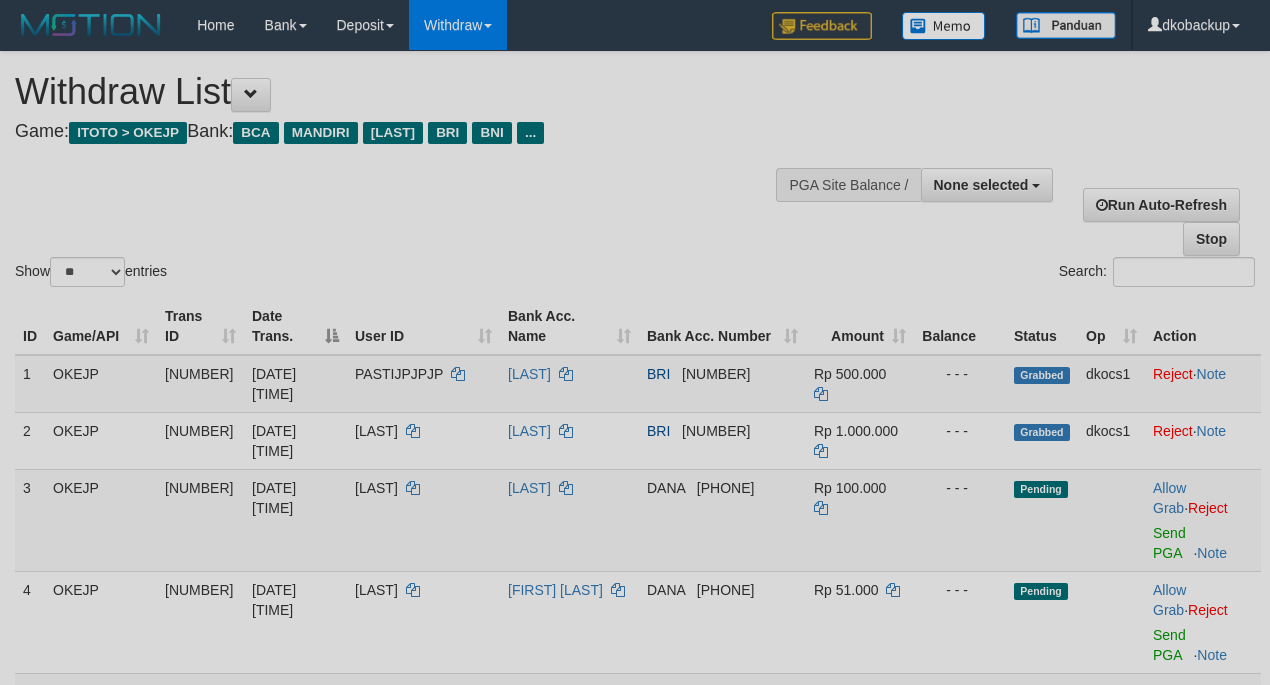 scroll, scrollTop: 710, scrollLeft: 0, axis: vertical 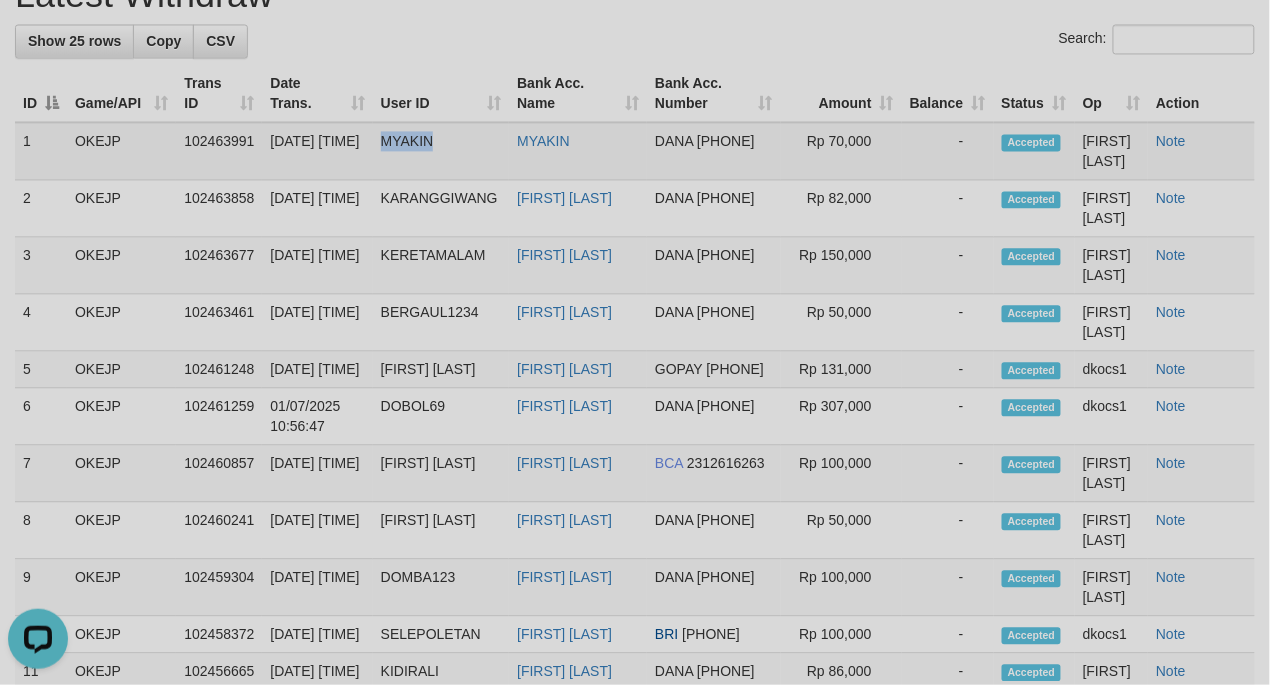 click on "[NAME]" at bounding box center [441, 151] 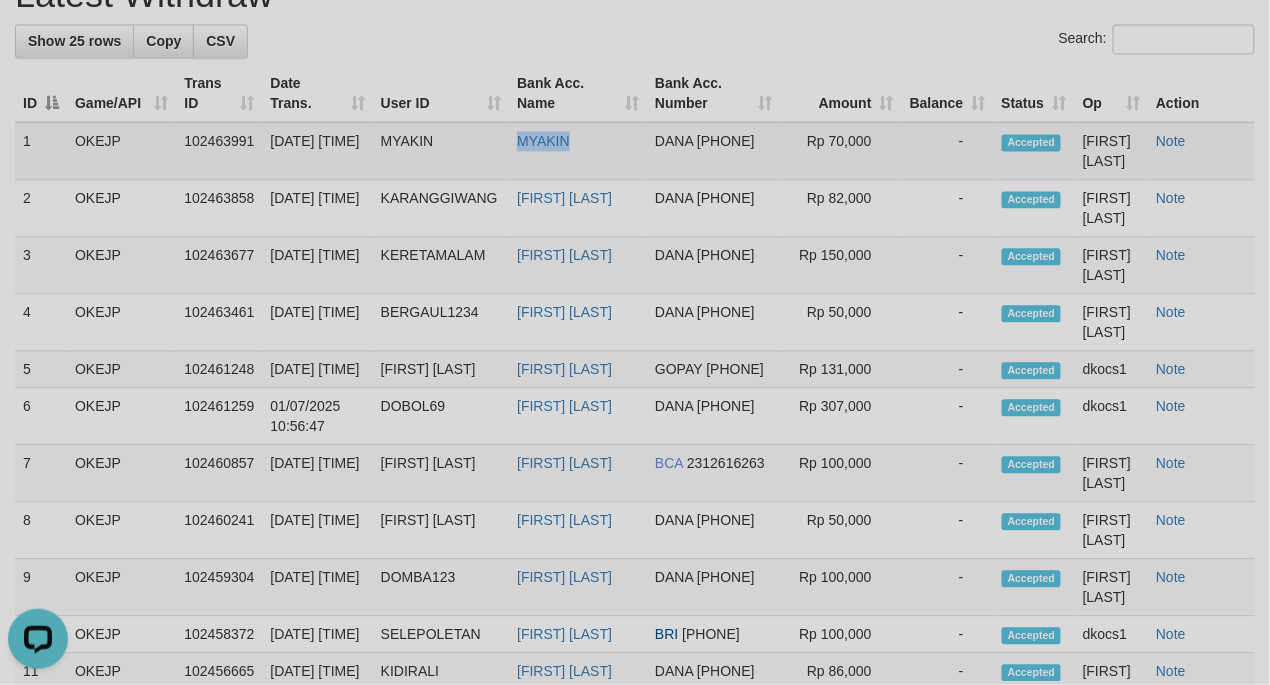 drag, startPoint x: 505, startPoint y: 132, endPoint x: 570, endPoint y: 133, distance: 65.00769 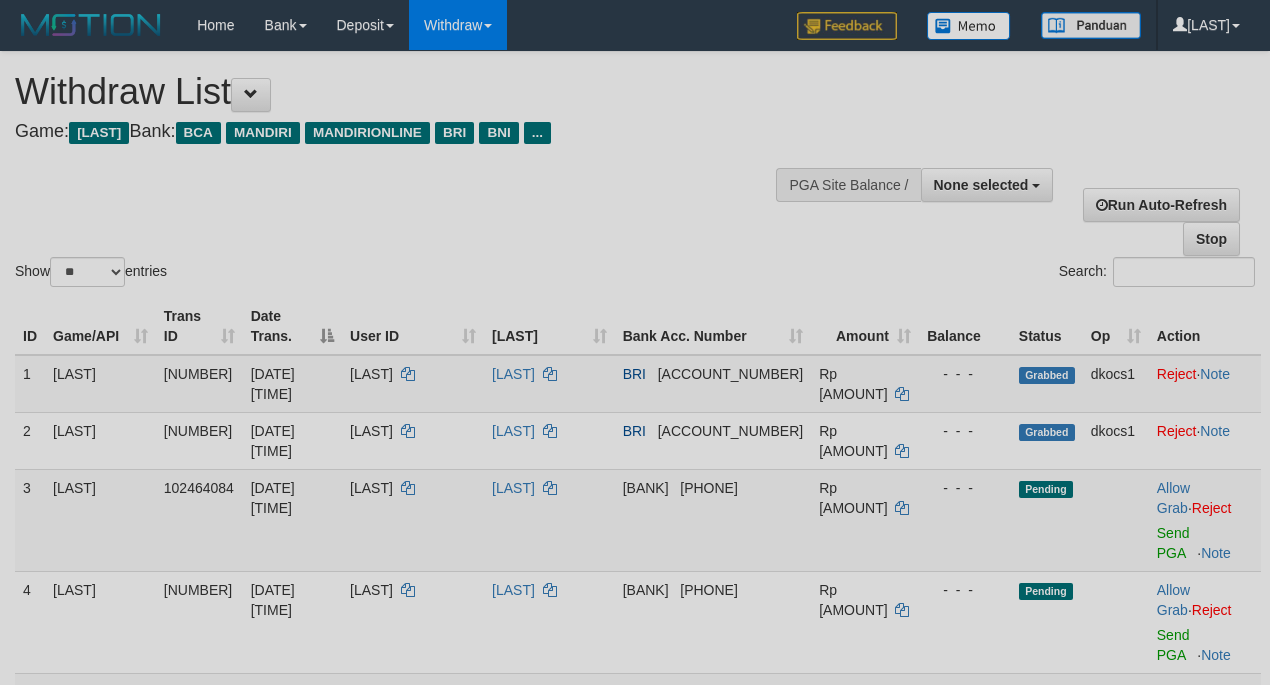 scroll, scrollTop: 993, scrollLeft: 0, axis: vertical 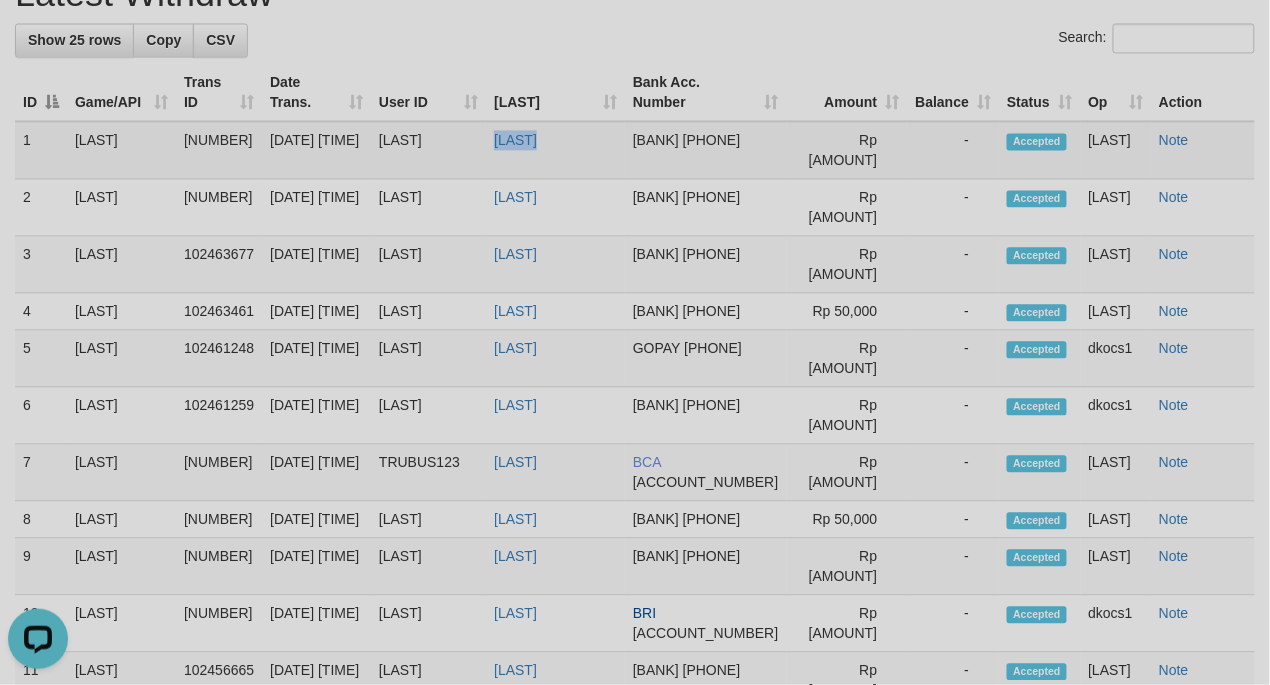 drag, startPoint x: 504, startPoint y: 137, endPoint x: 561, endPoint y: 133, distance: 57.14018 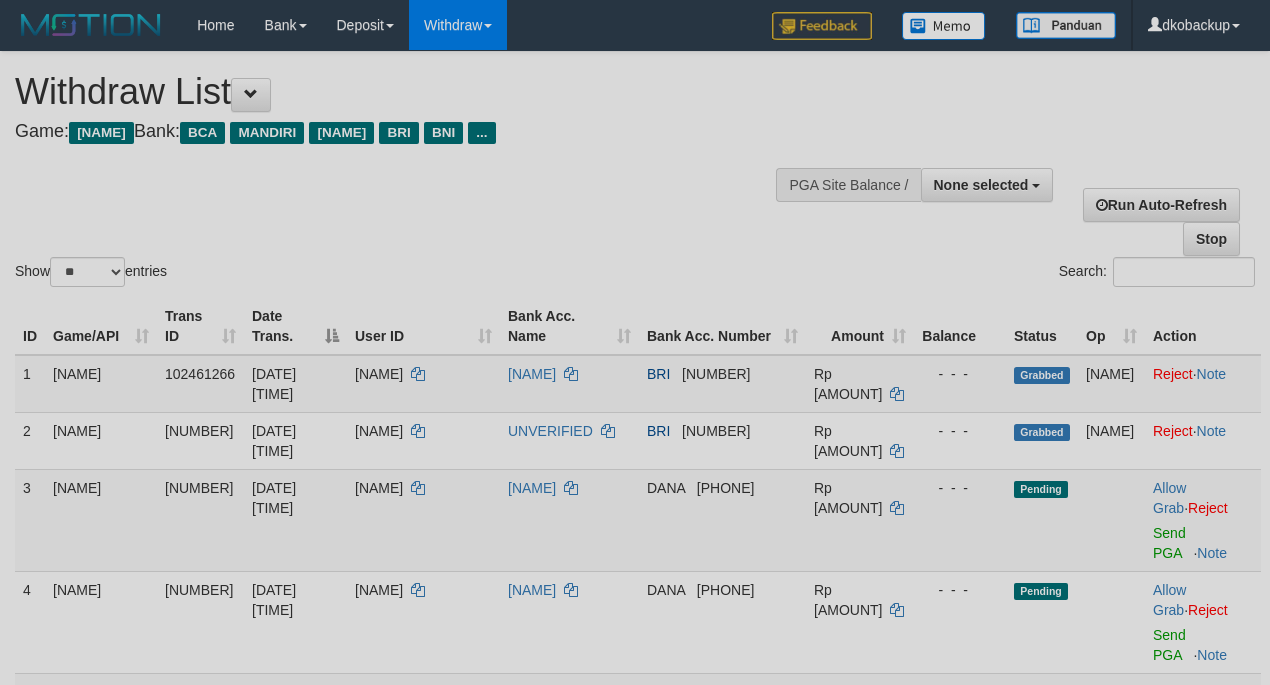scroll, scrollTop: 994, scrollLeft: 0, axis: vertical 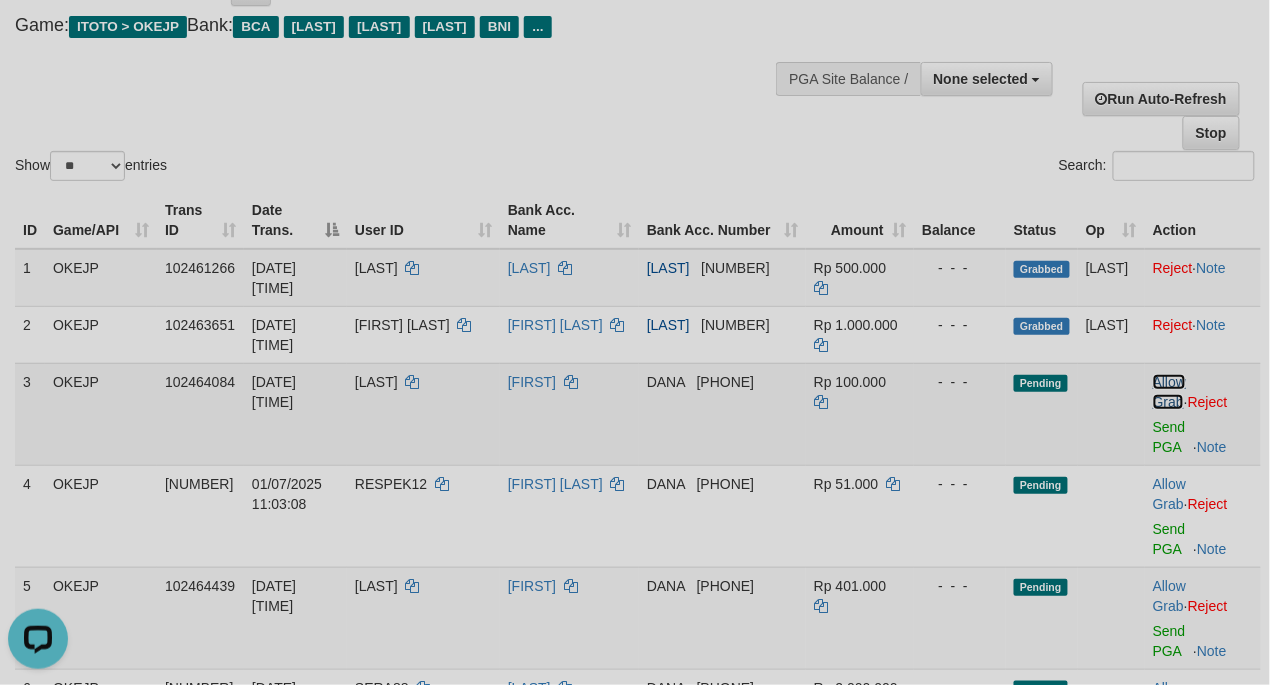 click on "Allow Grab" at bounding box center [1169, 392] 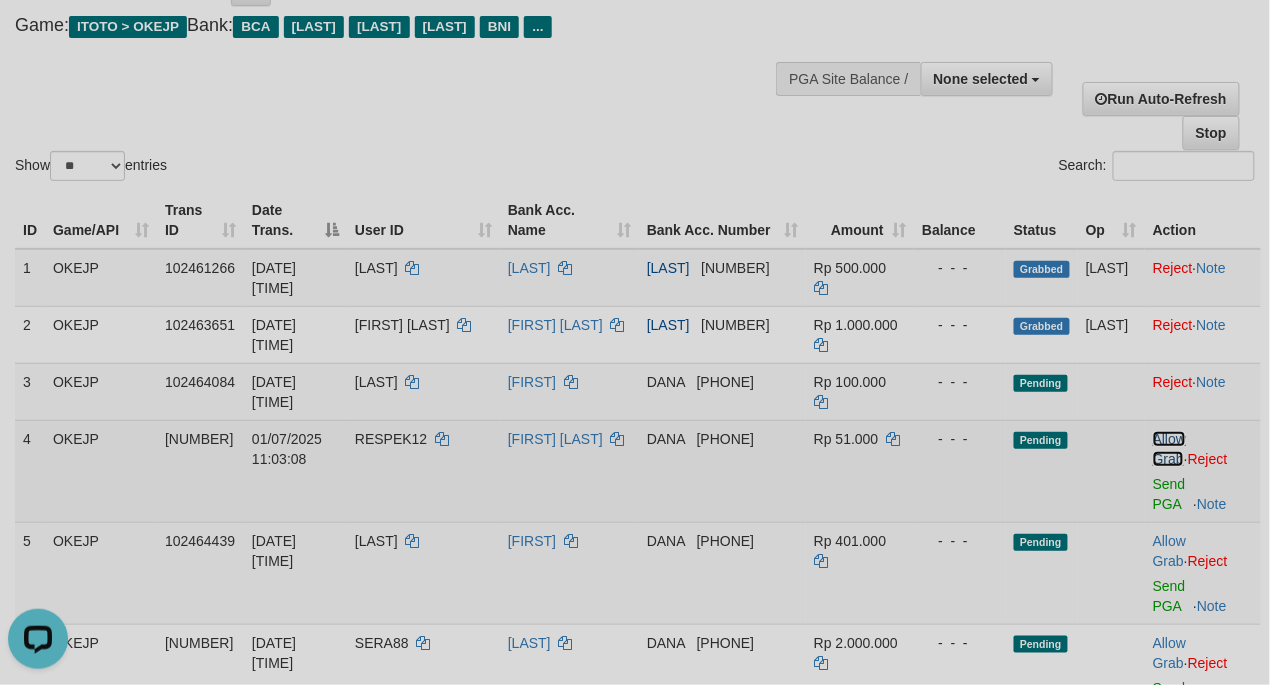 click on "Allow Grab" at bounding box center (1169, 449) 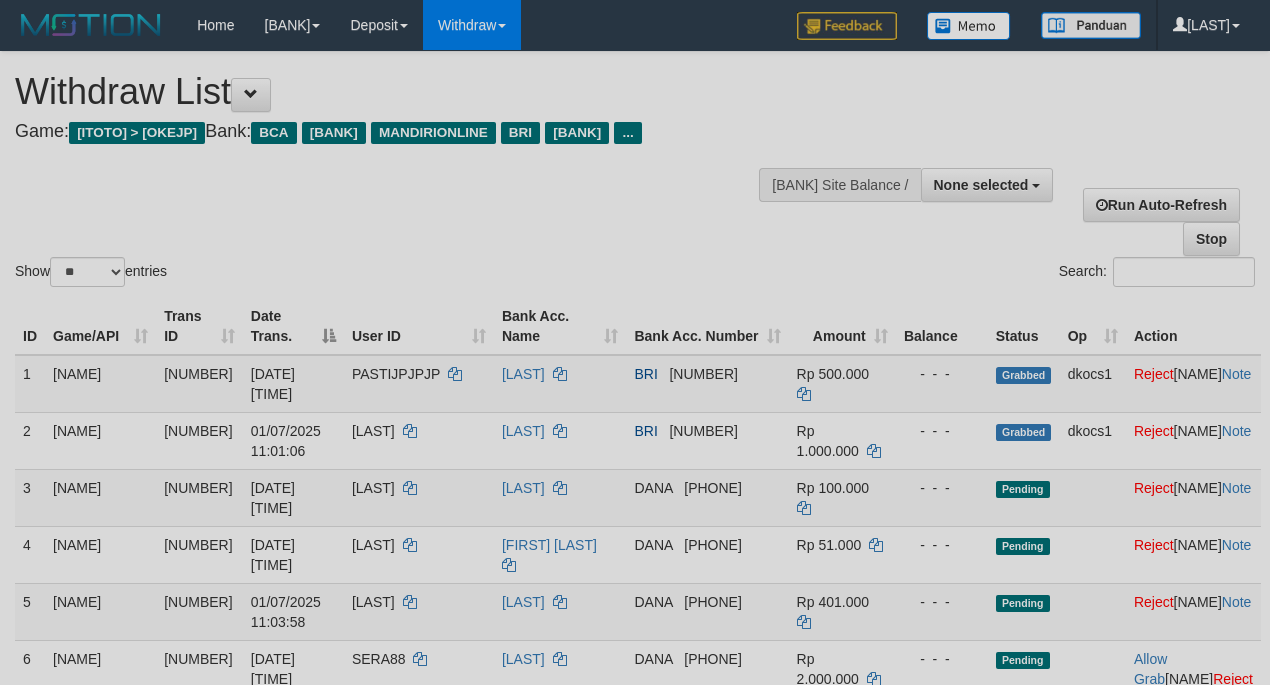 scroll, scrollTop: 285, scrollLeft: 0, axis: vertical 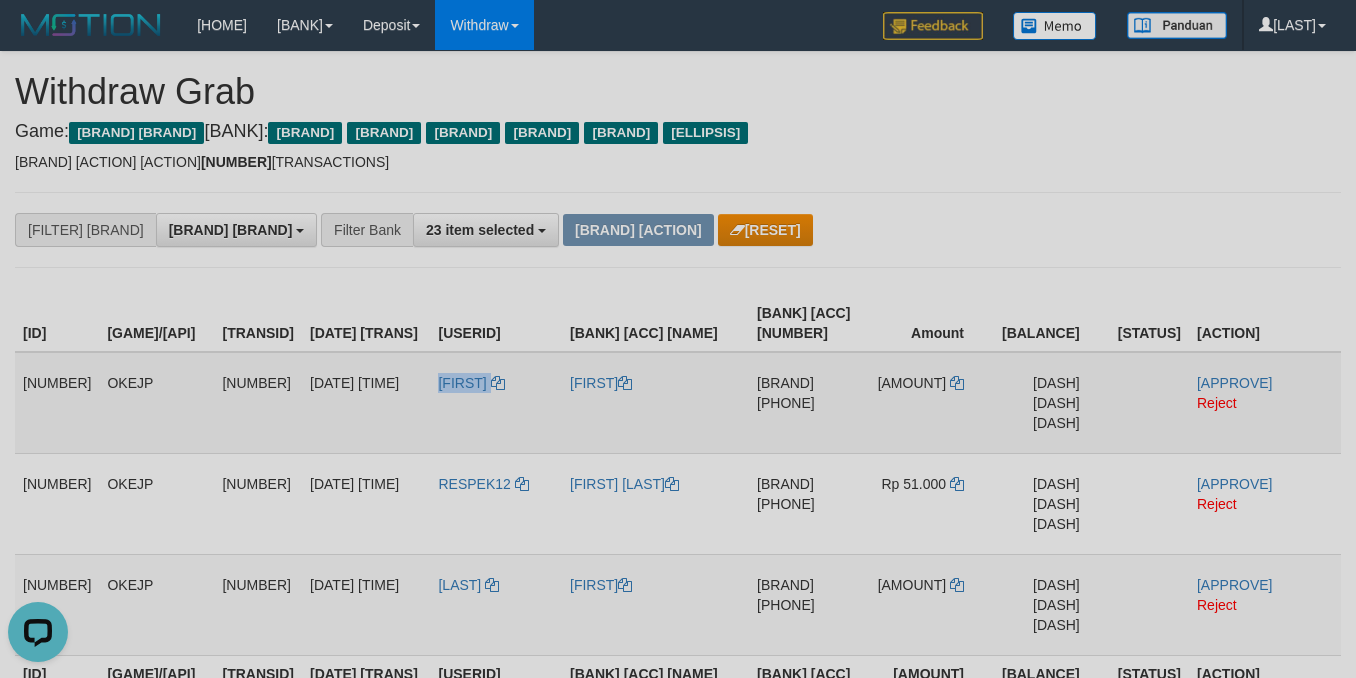 drag, startPoint x: 396, startPoint y: 362, endPoint x: 486, endPoint y: 361, distance: 90.005554 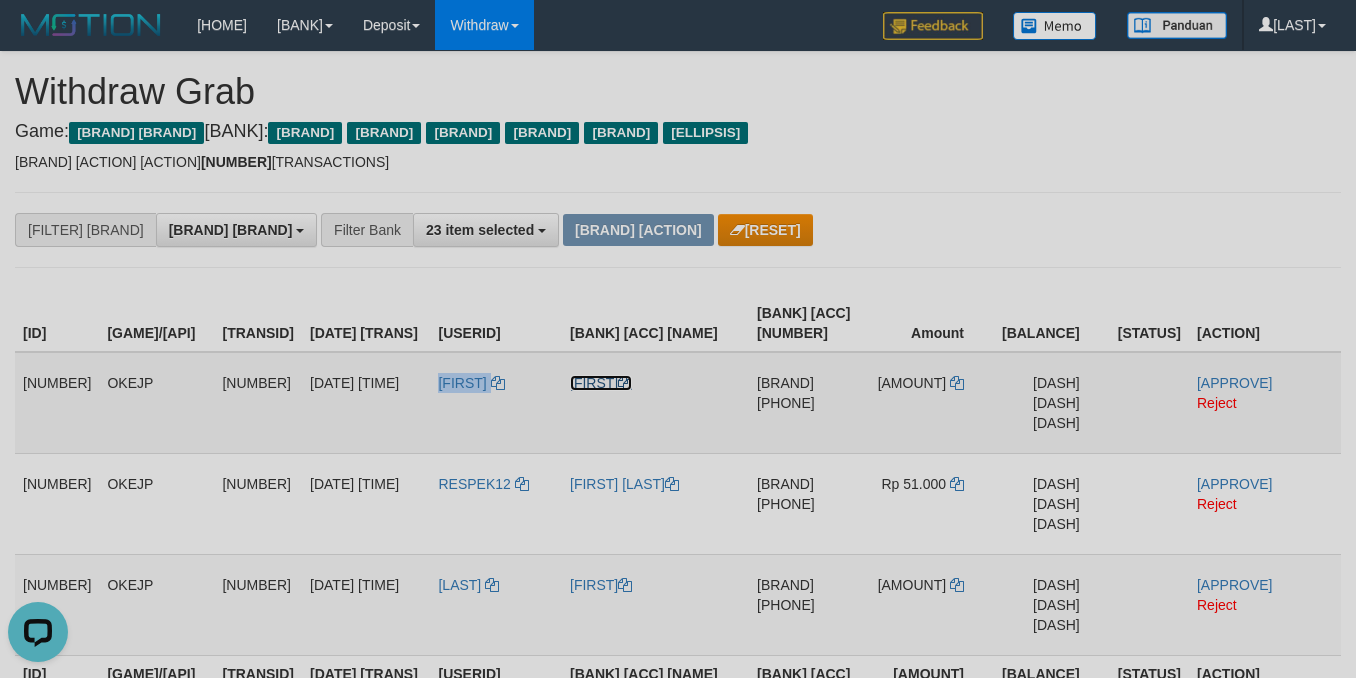 click on "[USERNAME]" at bounding box center [601, 383] 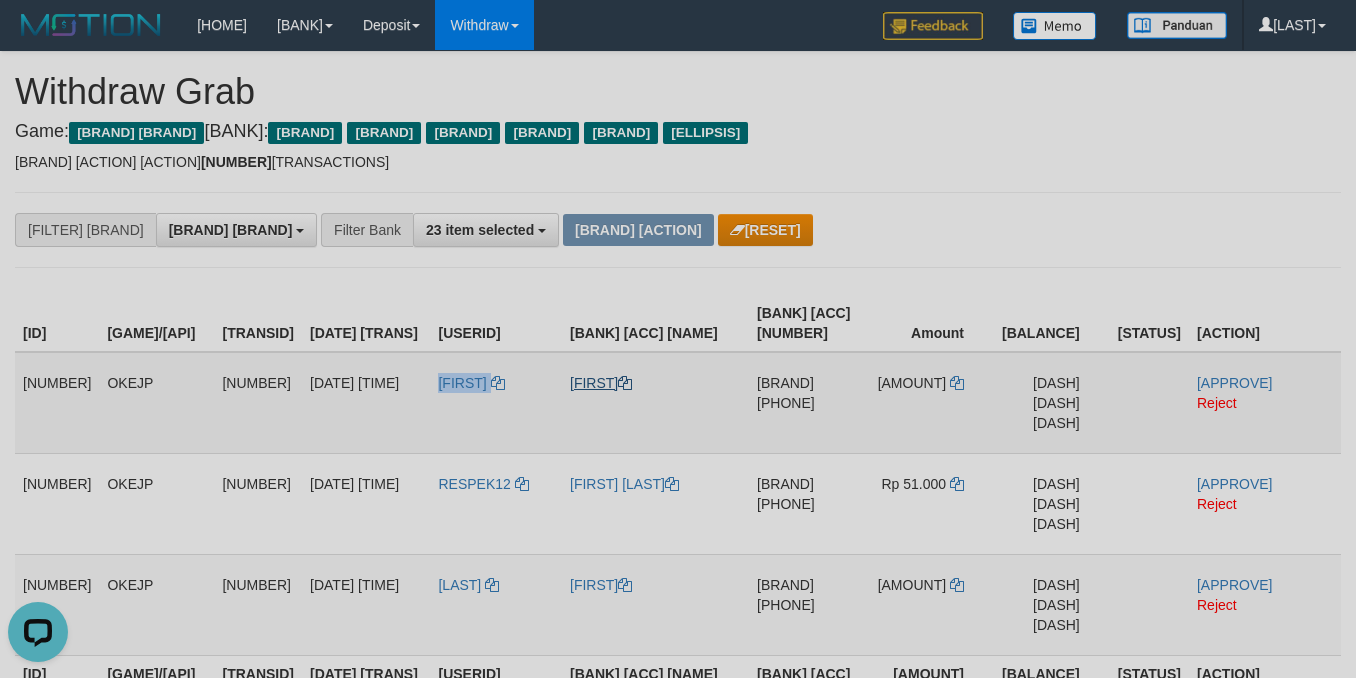 copy on "[USERNAME]" 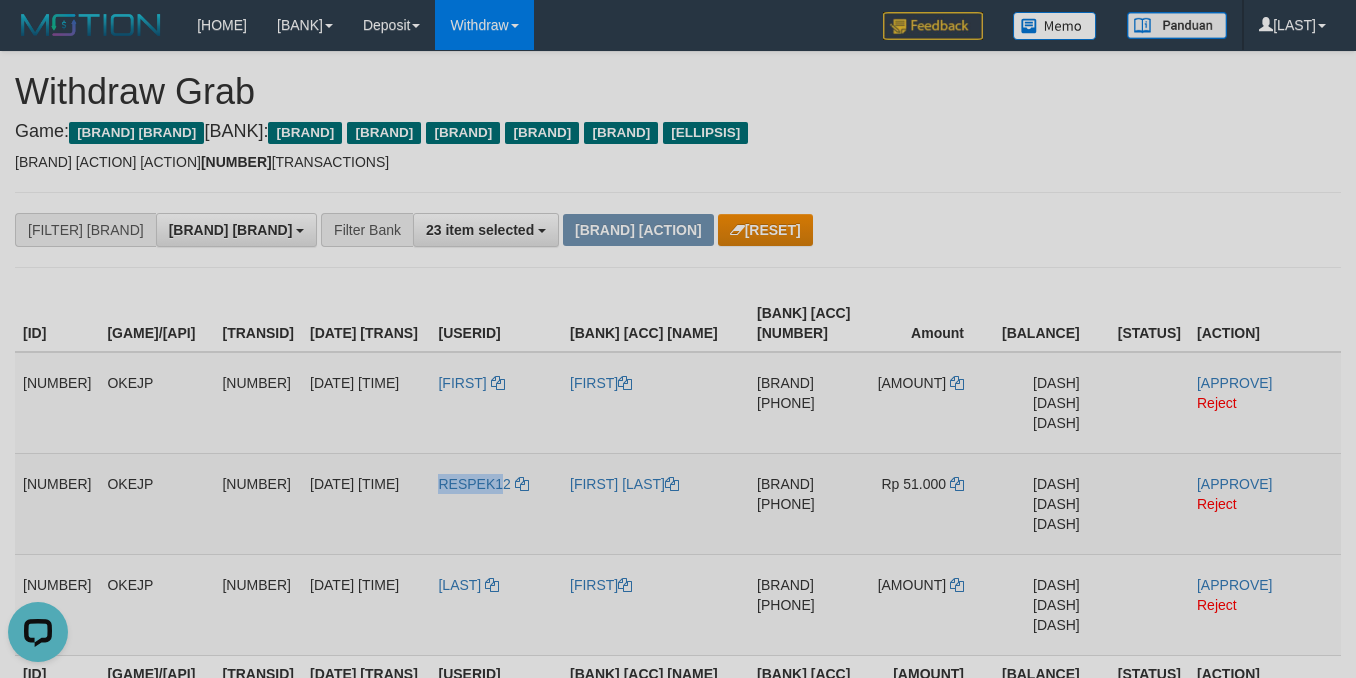 drag, startPoint x: 401, startPoint y: 450, endPoint x: 465, endPoint y: 446, distance: 64.12488 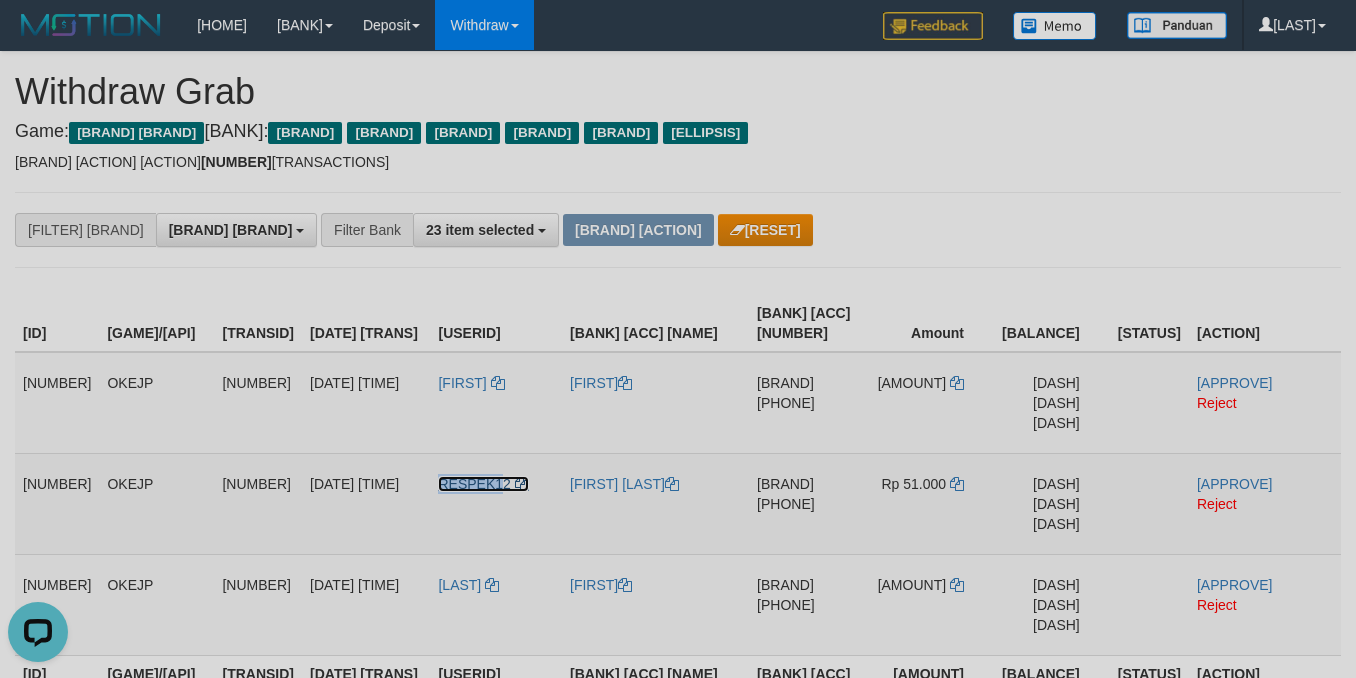 click at bounding box center [522, 484] 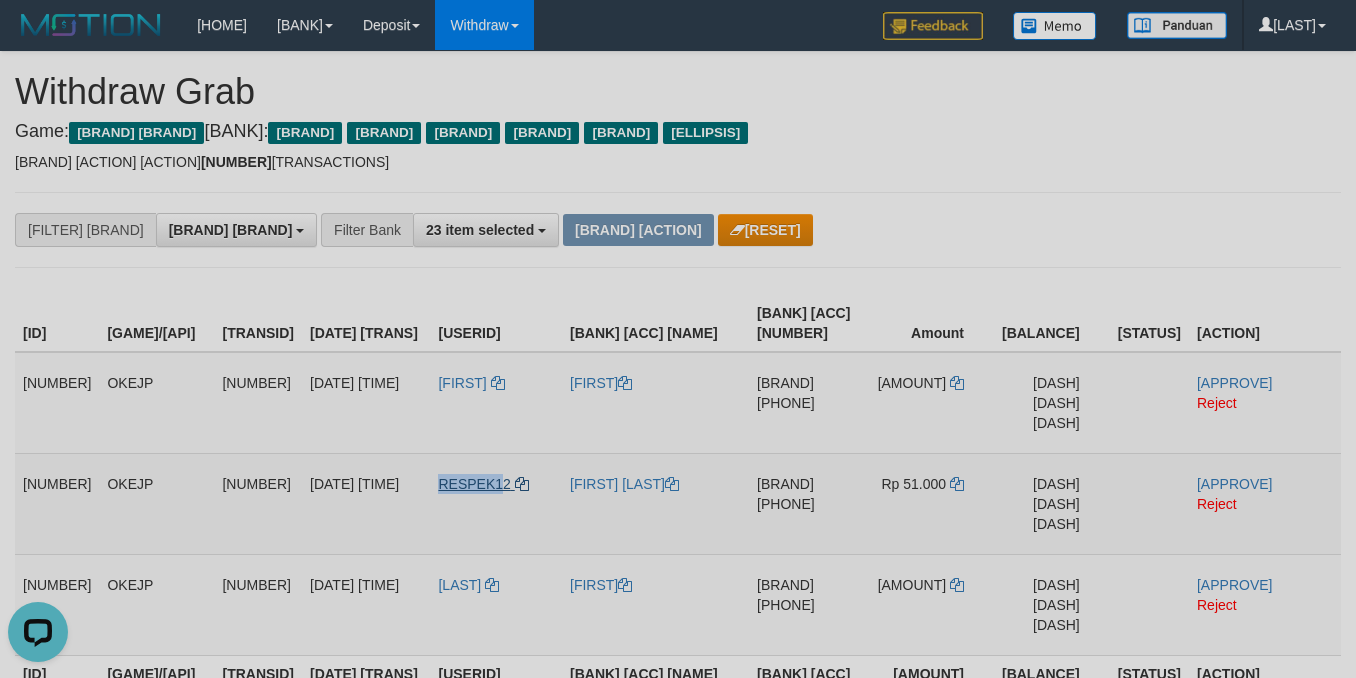 copy on "RESPEK1" 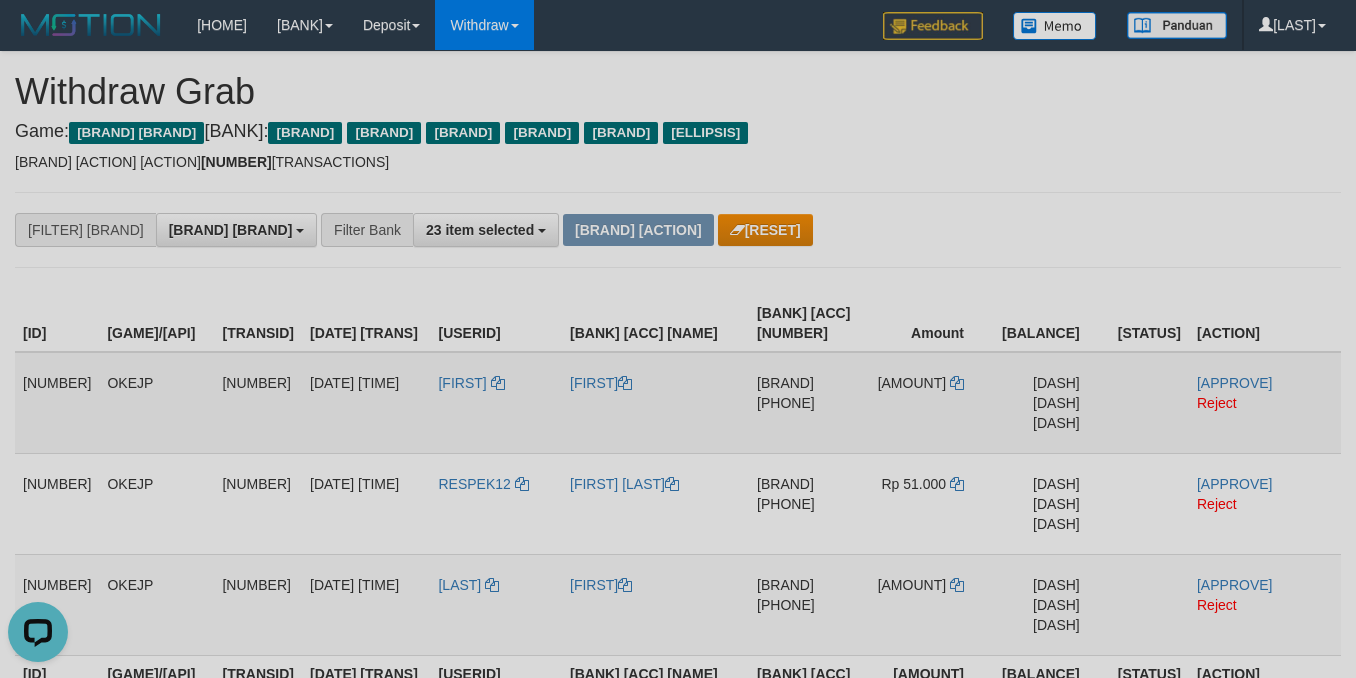 click on "[USERNAME]" at bounding box center (496, 403) 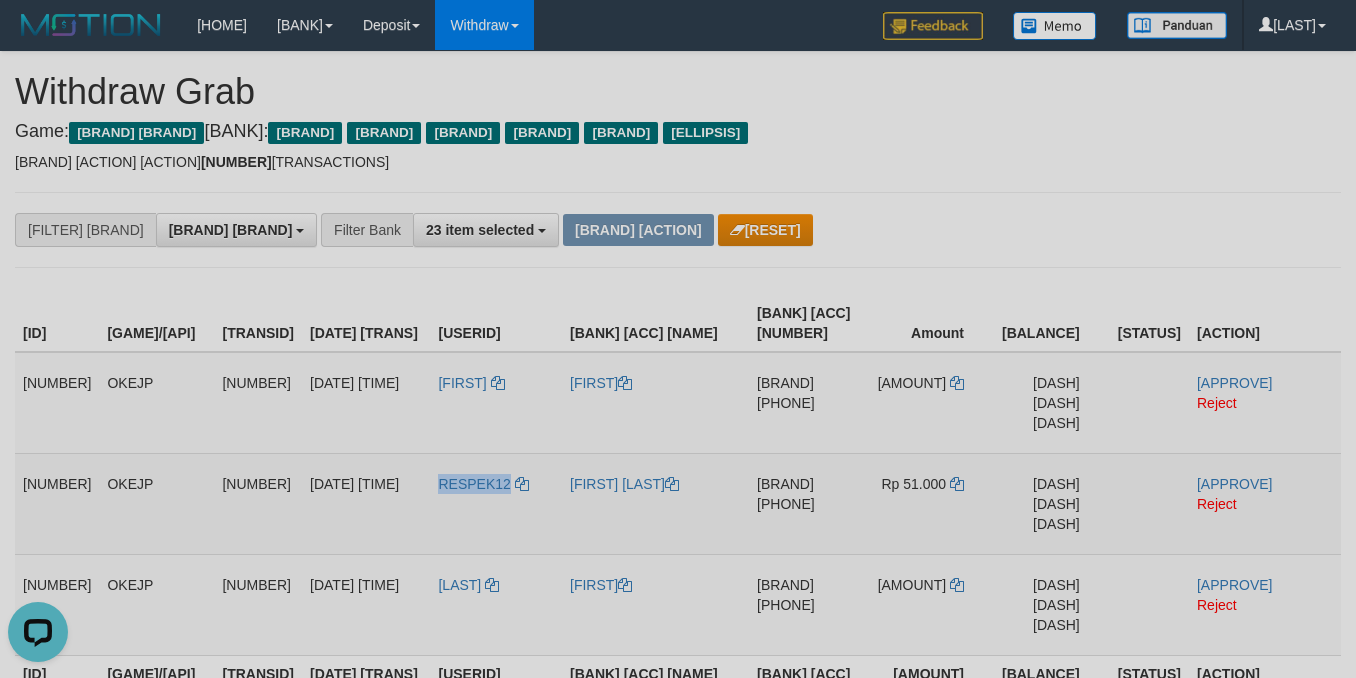 drag, startPoint x: 401, startPoint y: 449, endPoint x: 472, endPoint y: 445, distance: 71.11259 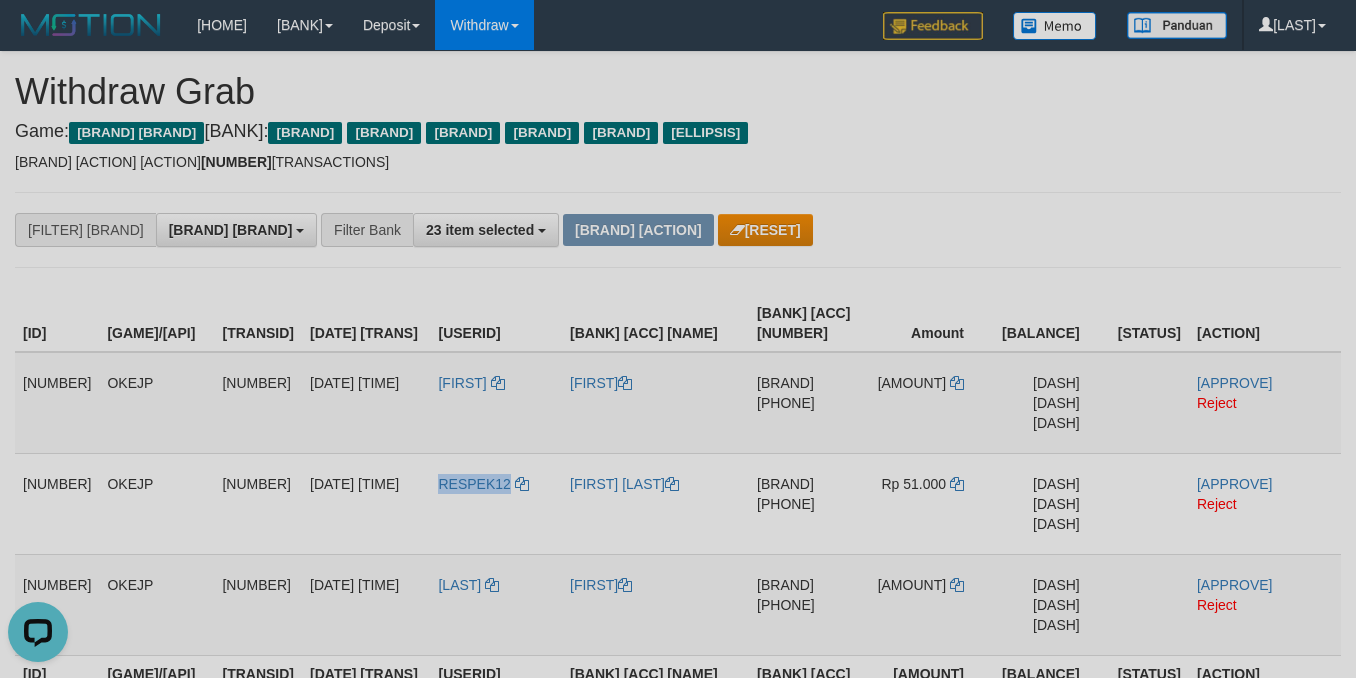 copy on "[USERNAME]" 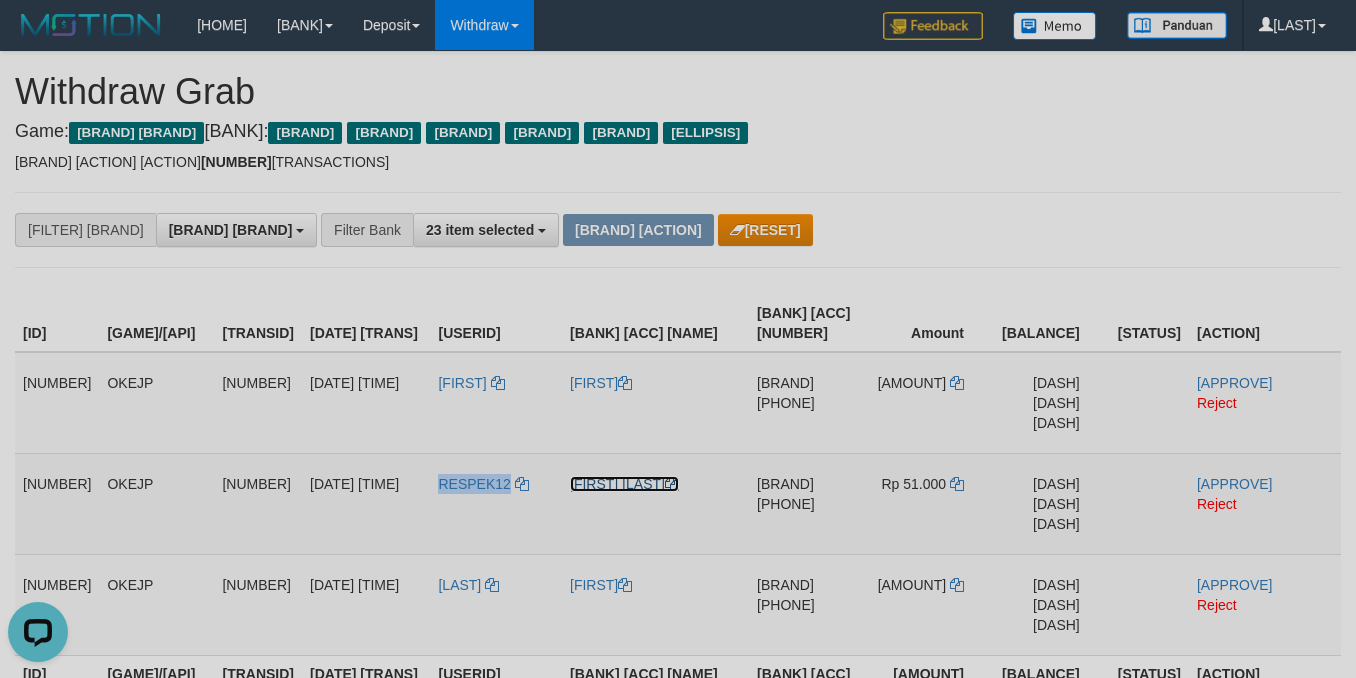 drag, startPoint x: 590, startPoint y: 460, endPoint x: 577, endPoint y: 460, distance: 13 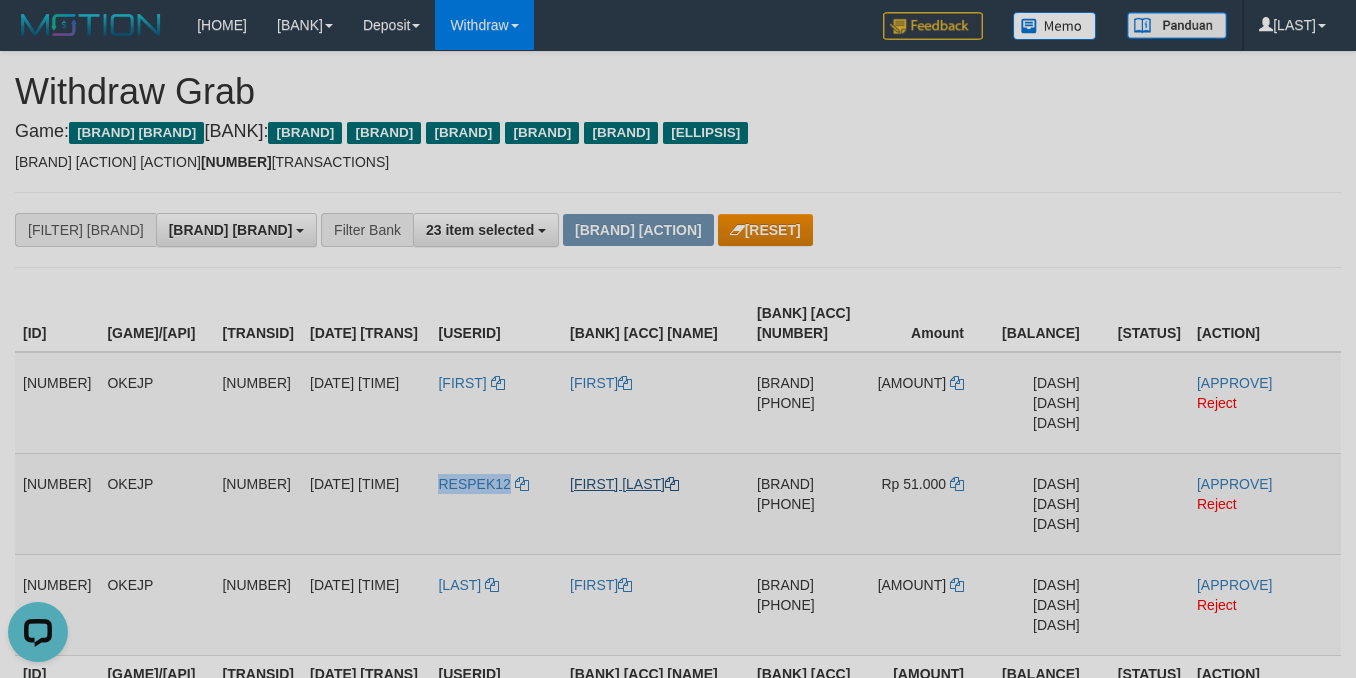 copy on "[USERNAME]" 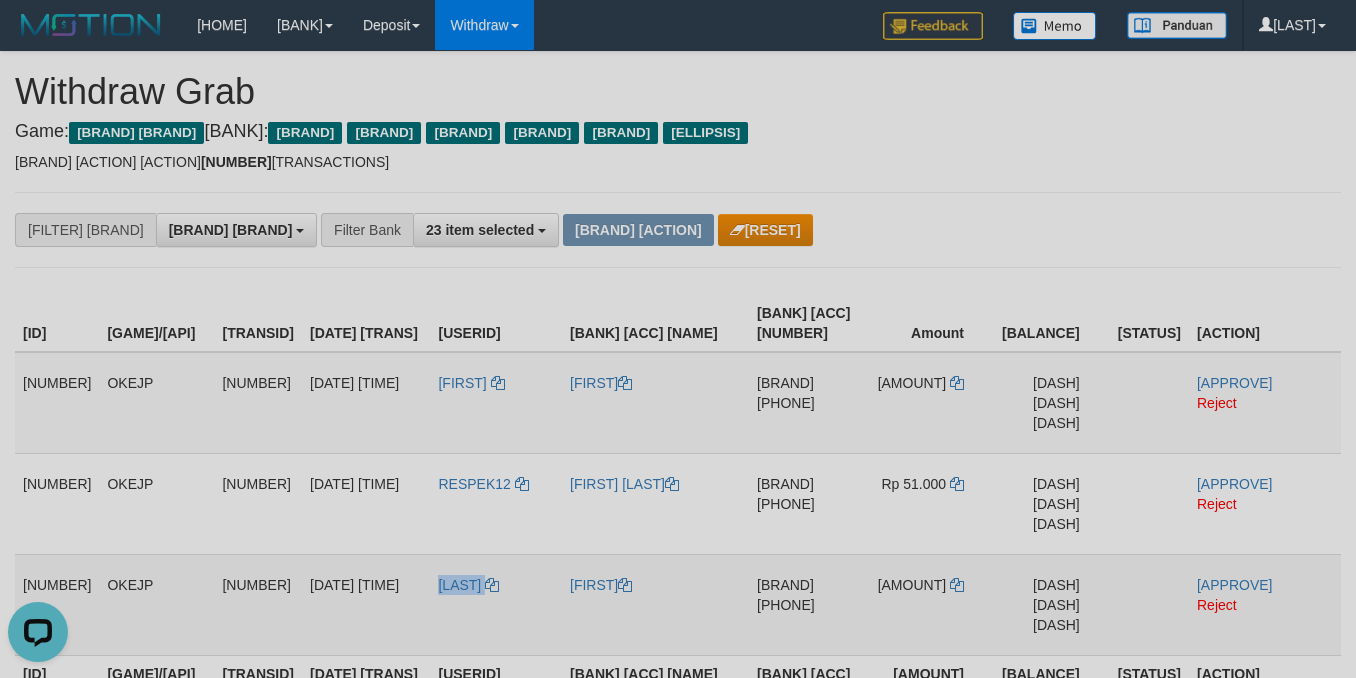 drag, startPoint x: 398, startPoint y: 532, endPoint x: 469, endPoint y: 529, distance: 71.063354 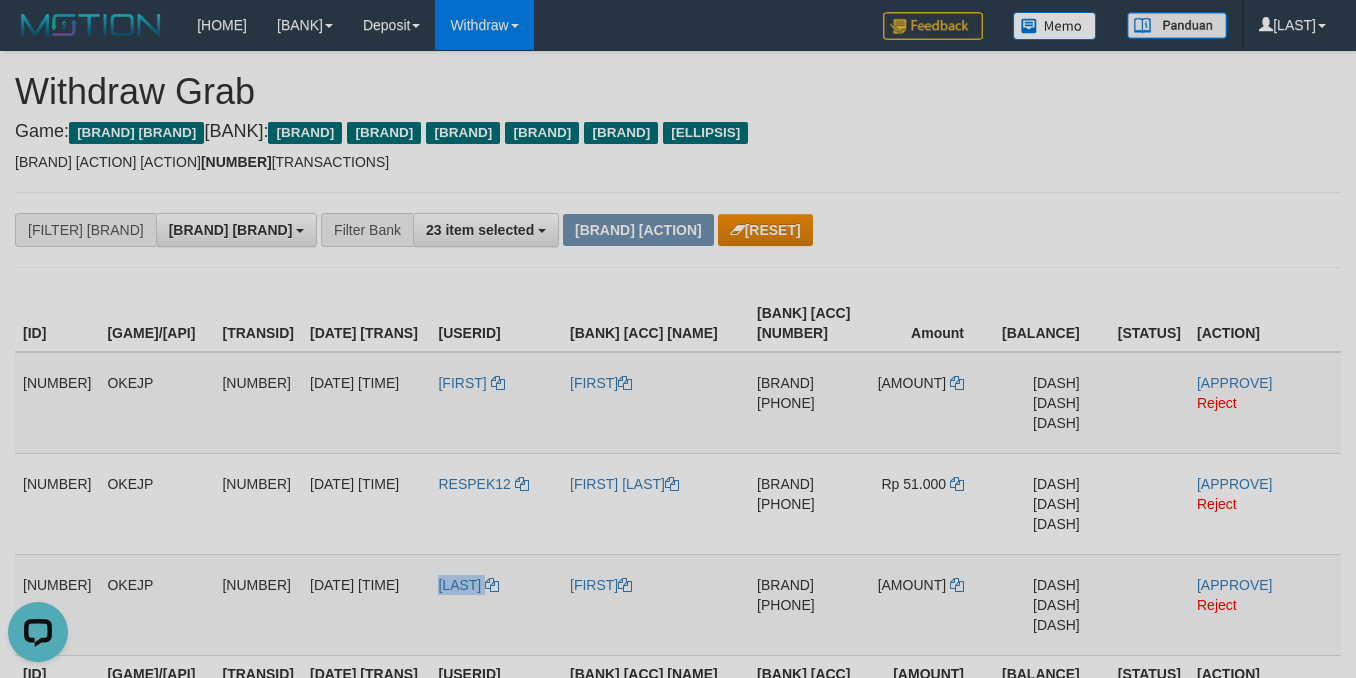 copy on "KIMINTO" 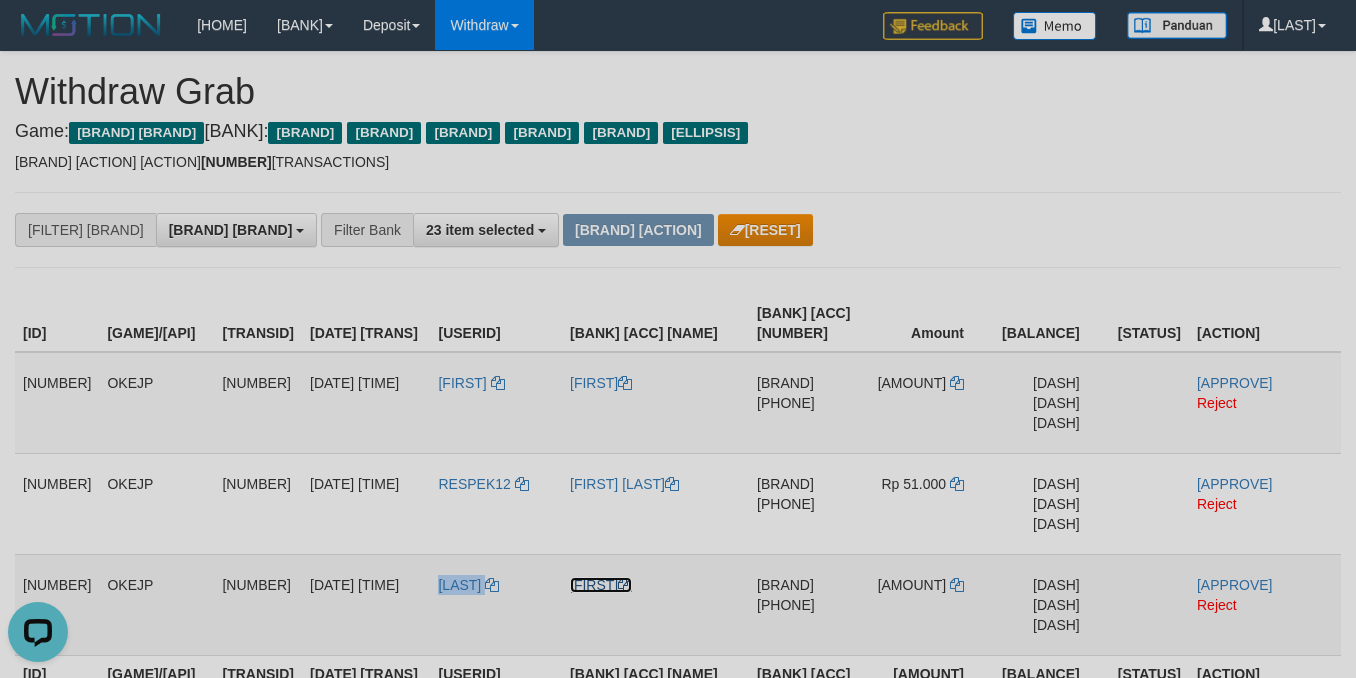 click on "[LAST]" at bounding box center (601, 383) 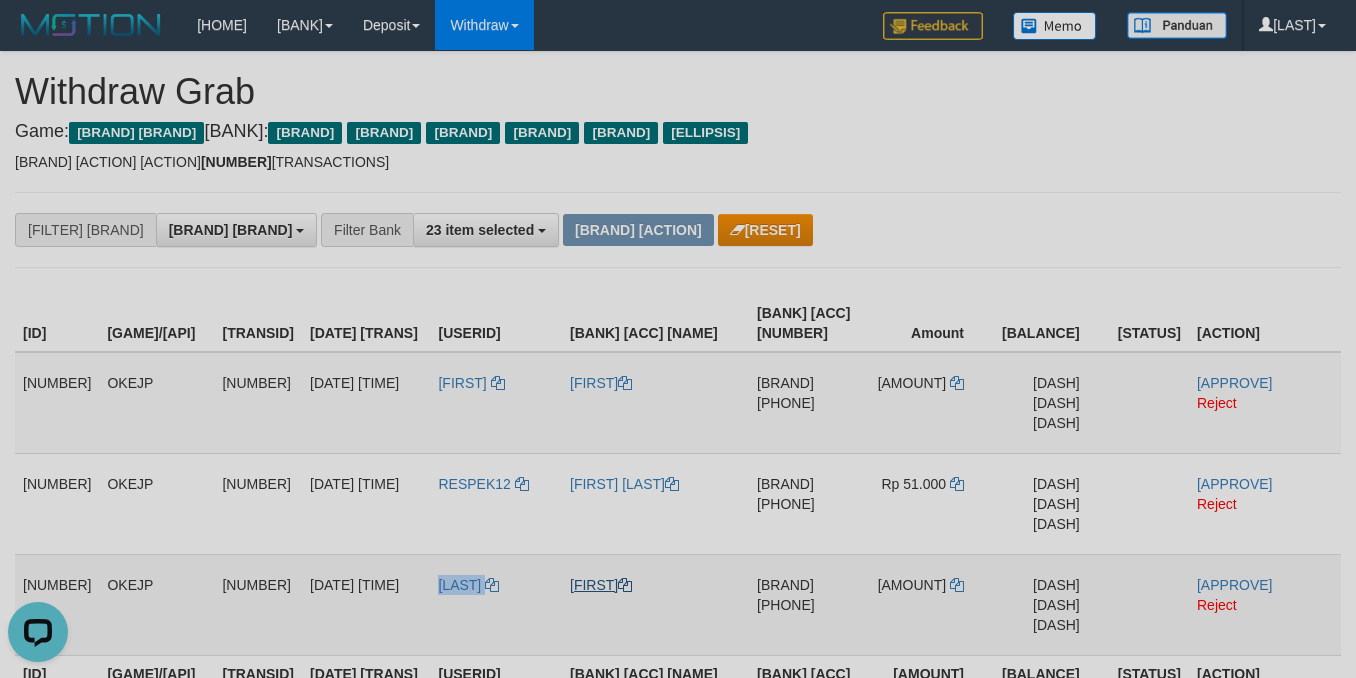 copy on "KIMINTO" 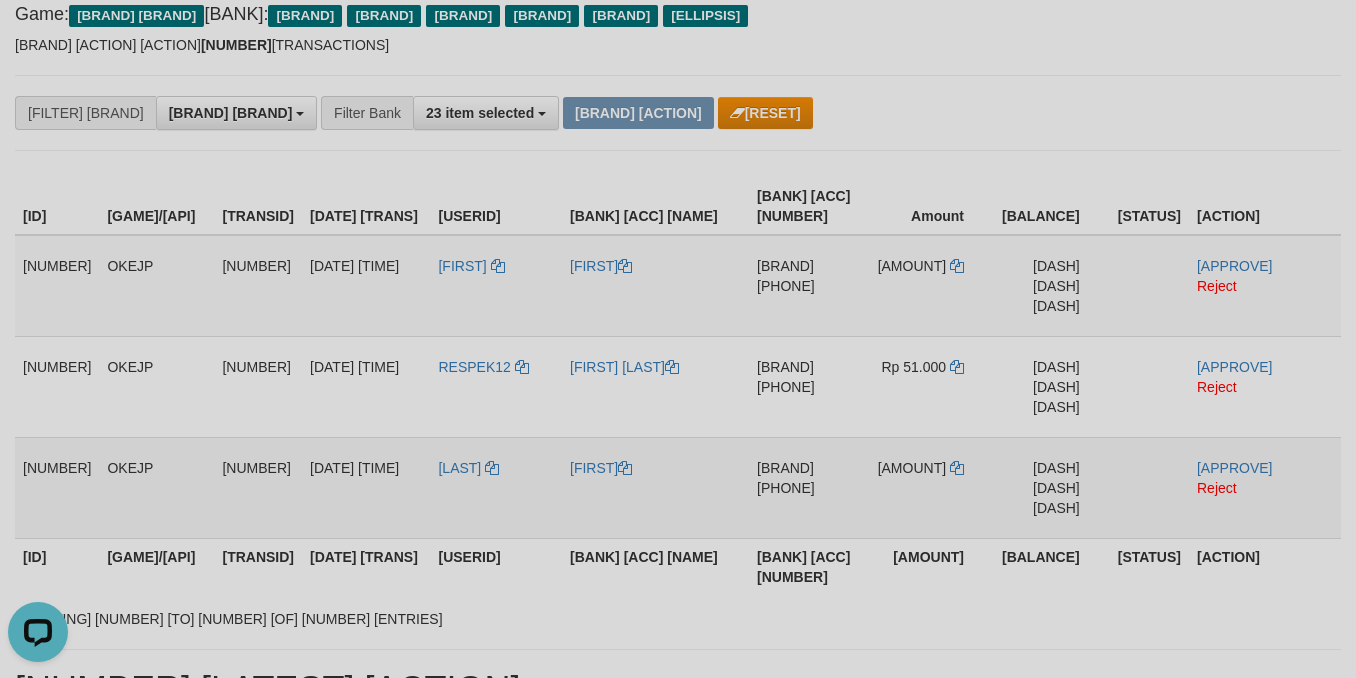 scroll, scrollTop: 177, scrollLeft: 0, axis: vertical 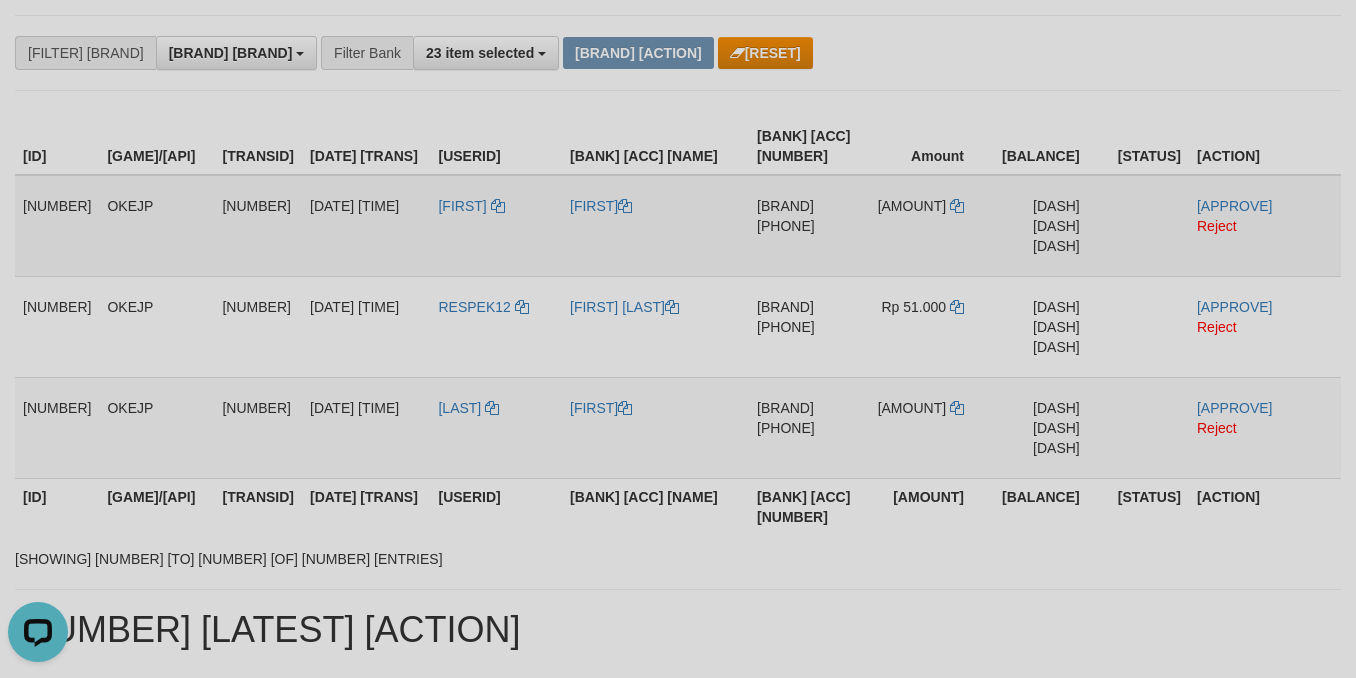 click on "[PHONE]" at bounding box center (786, 226) 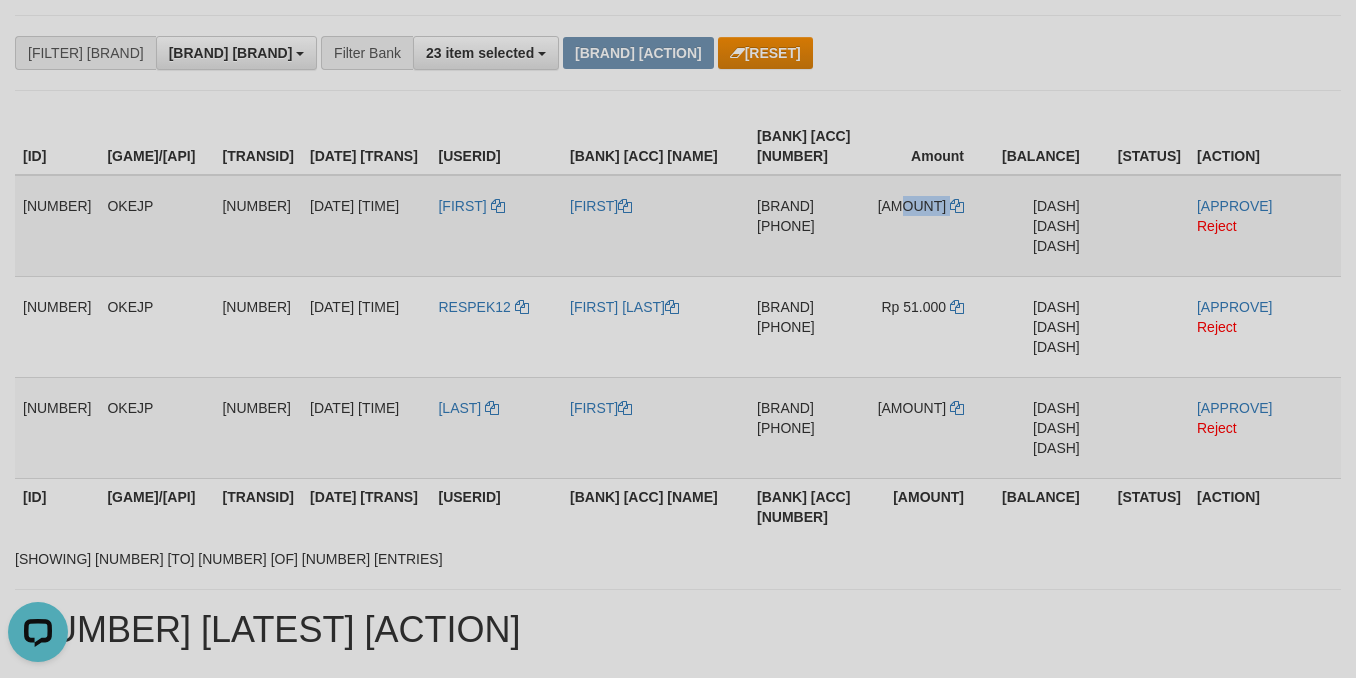 click on "[CURRENCY] [AMOUNT]" at bounding box center (912, 206) 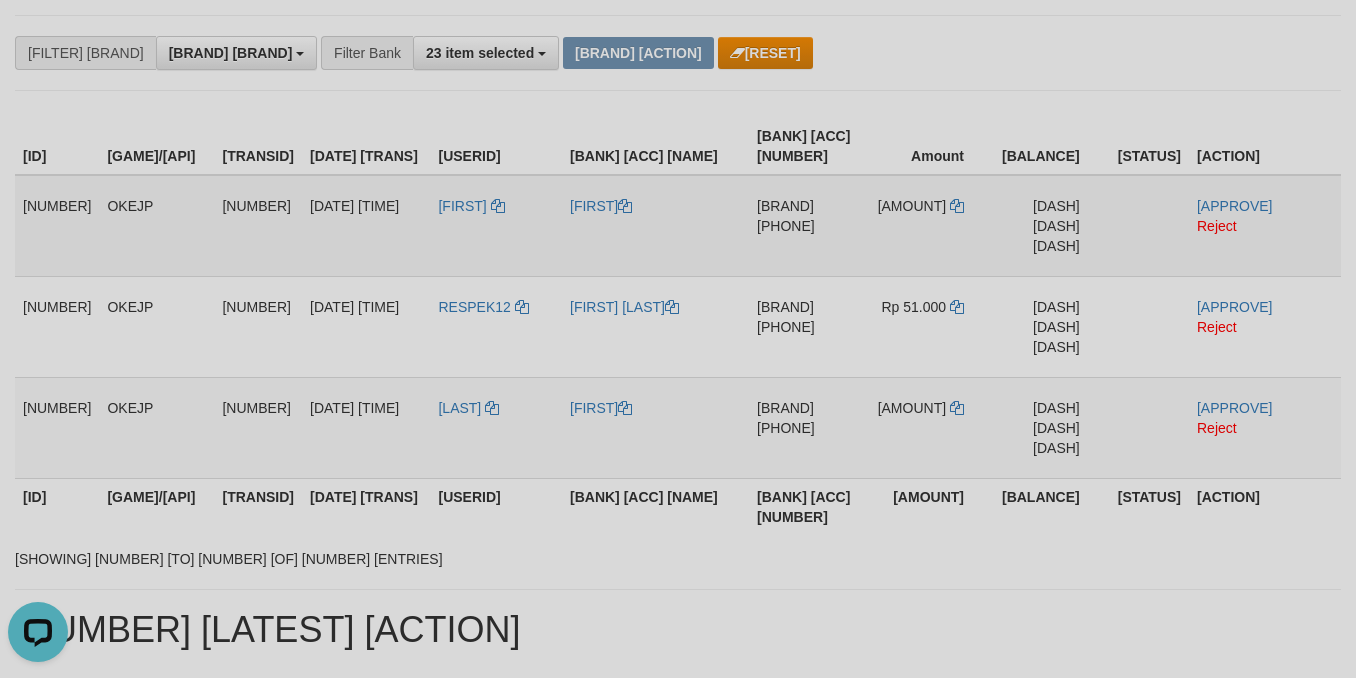 click on "[PHONE]" at bounding box center [786, 226] 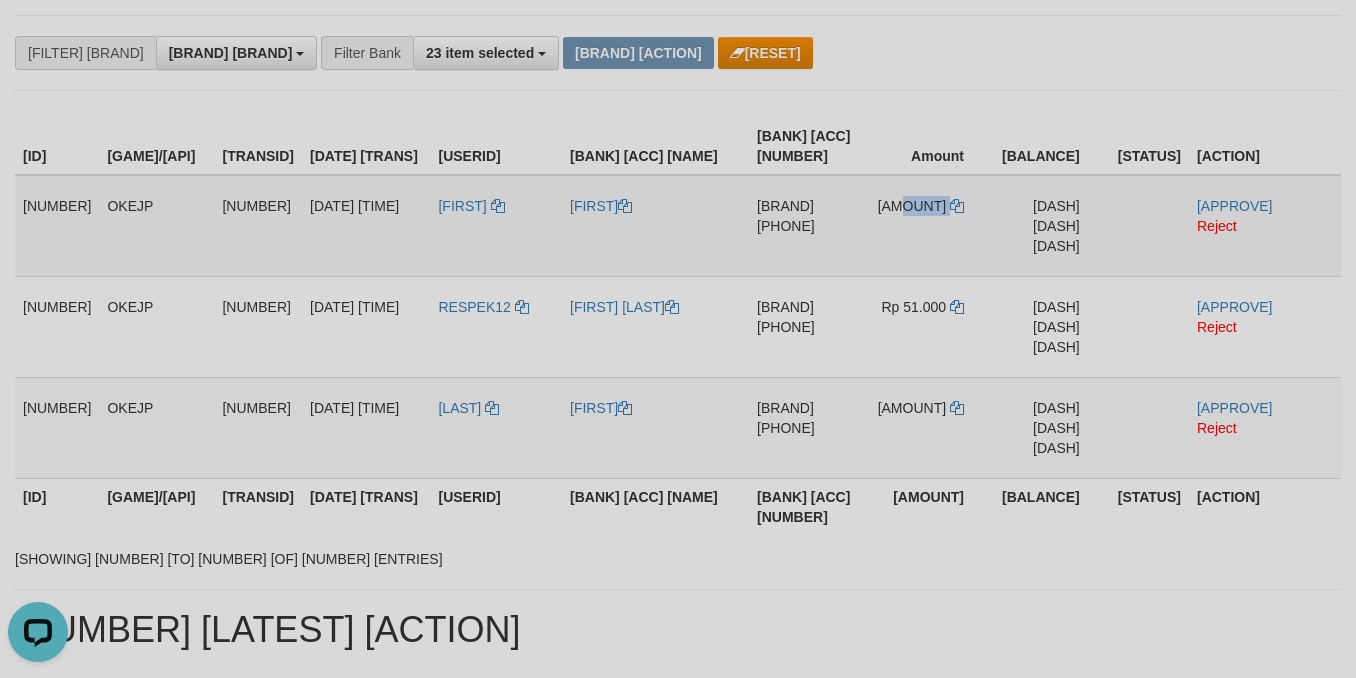 click on "[CURRENCY] [AMOUNT]" at bounding box center [912, 206] 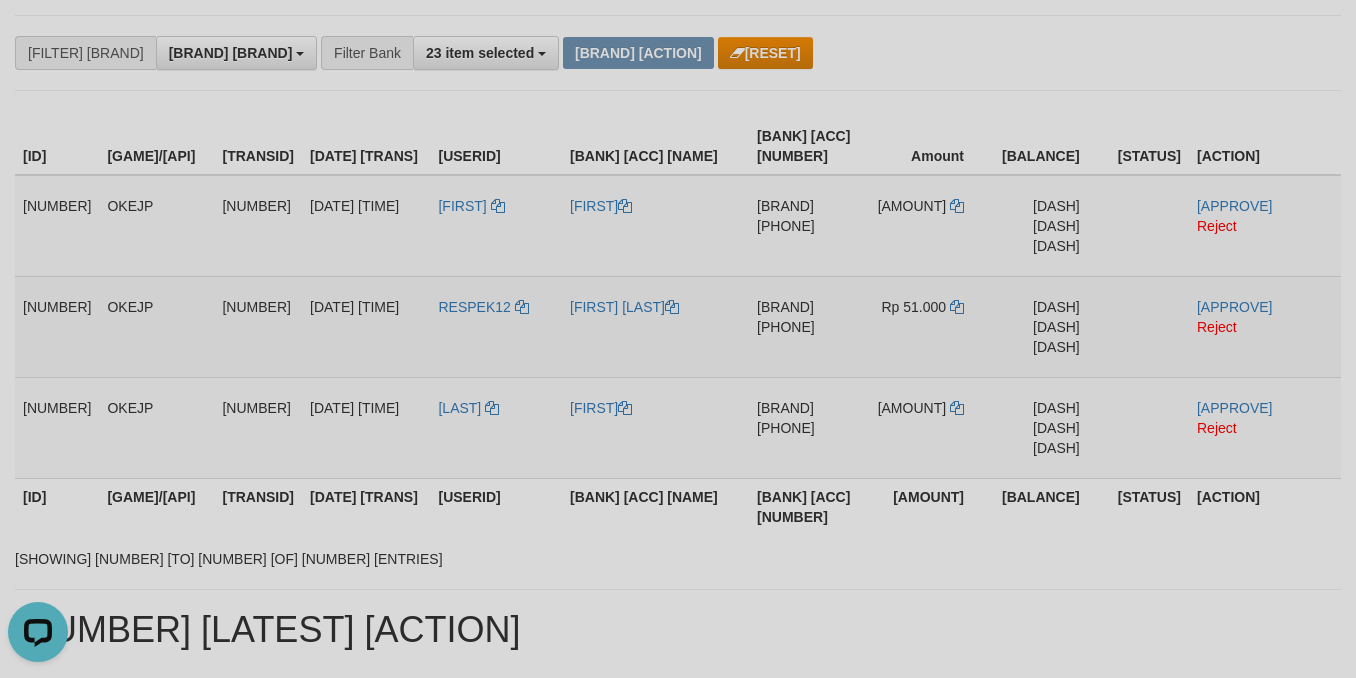 click on "[PHONE]" at bounding box center (786, 327) 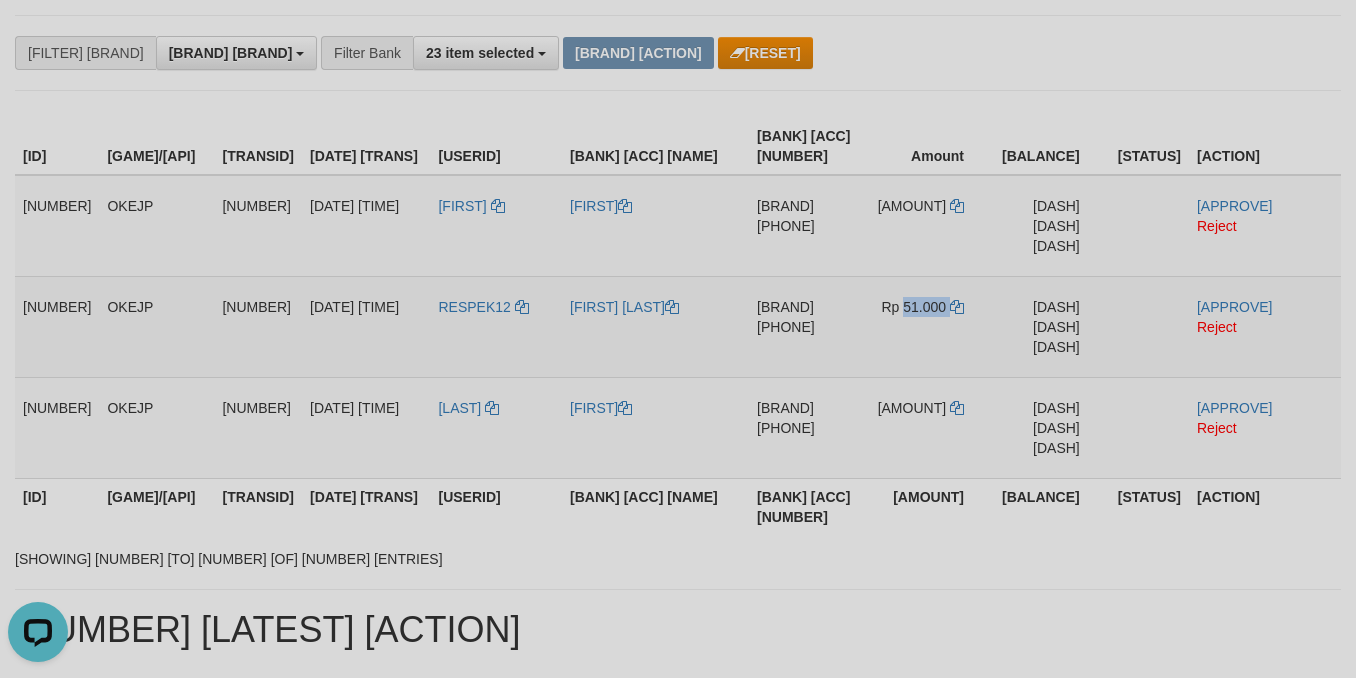 click on "[CURRENCY] [AMOUNT]" at bounding box center [913, 307] 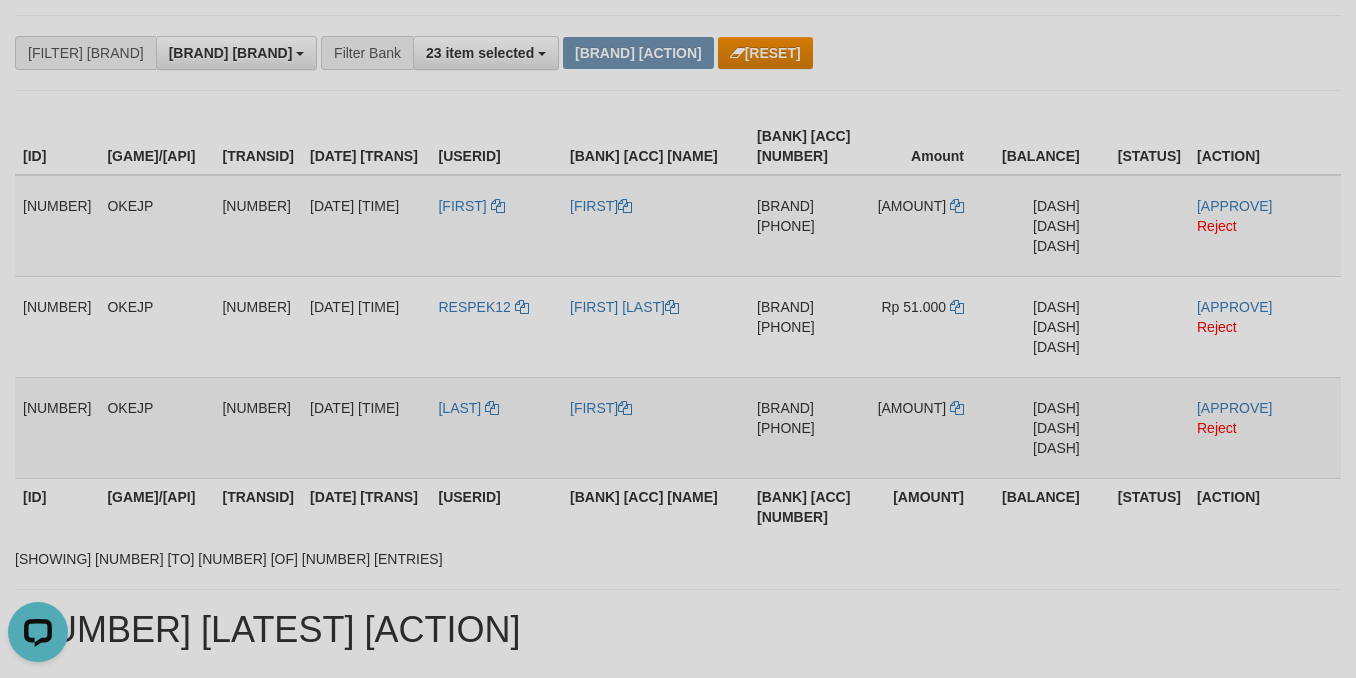 click on "[PHONE]" at bounding box center (786, 226) 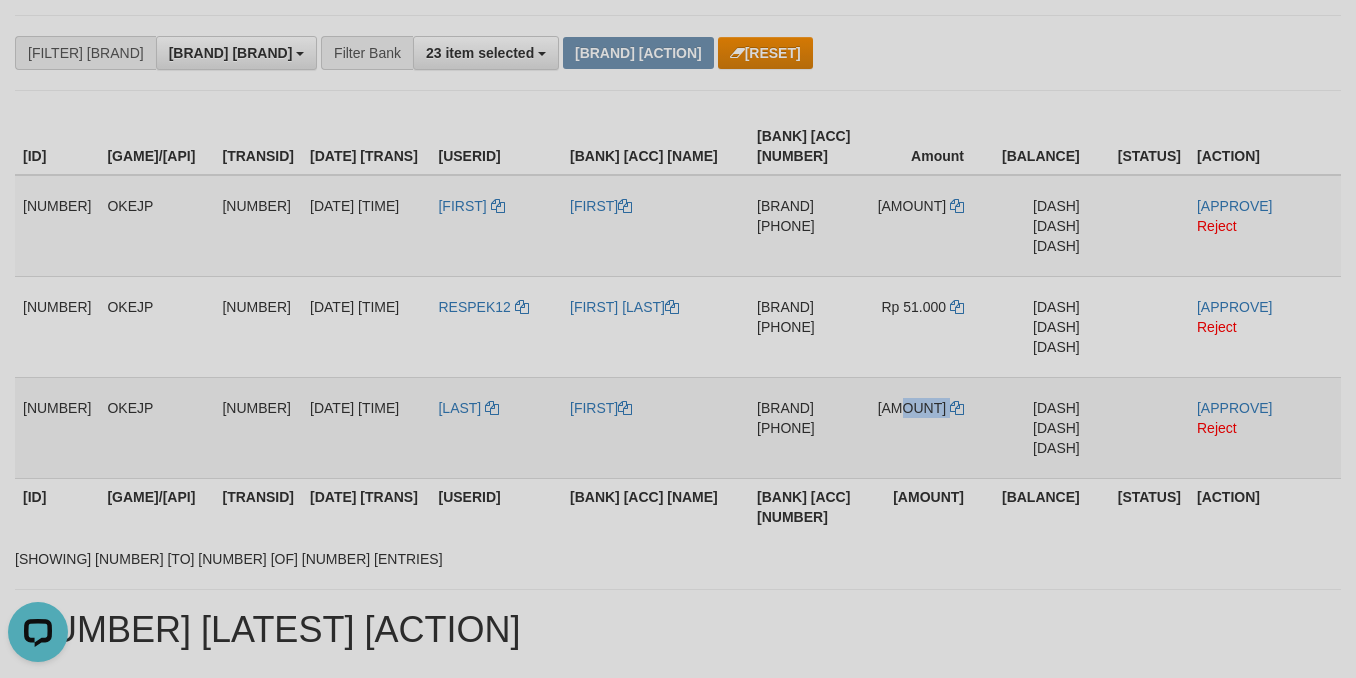 click on "[CURRENCY] [AMOUNT]" at bounding box center [927, 226] 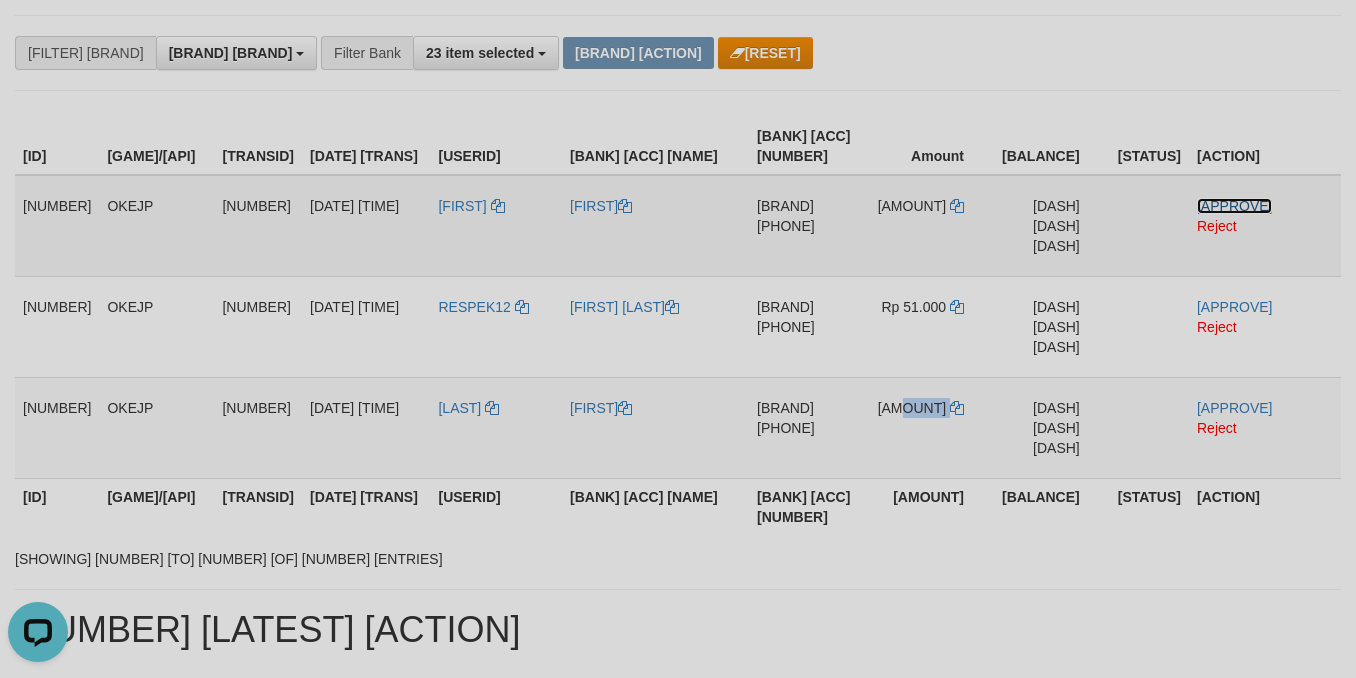click on "Approve" at bounding box center (1234, 206) 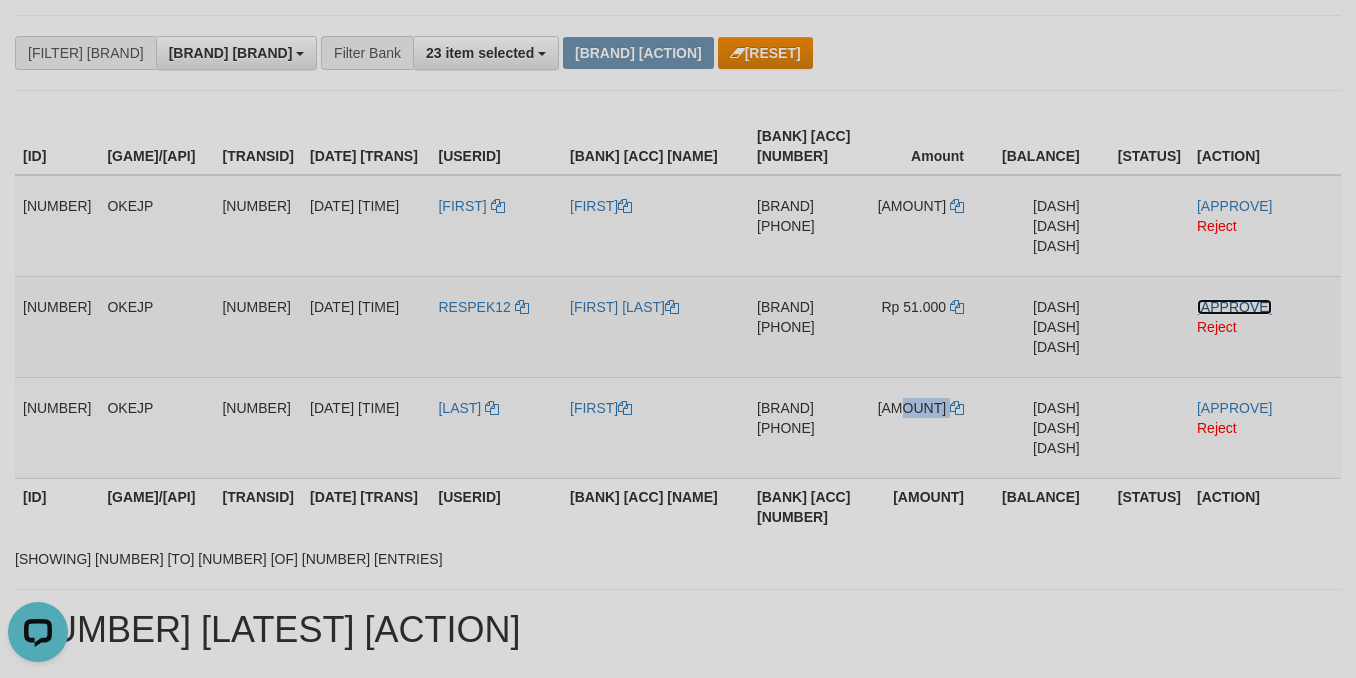 click on "Approve" at bounding box center (1234, 307) 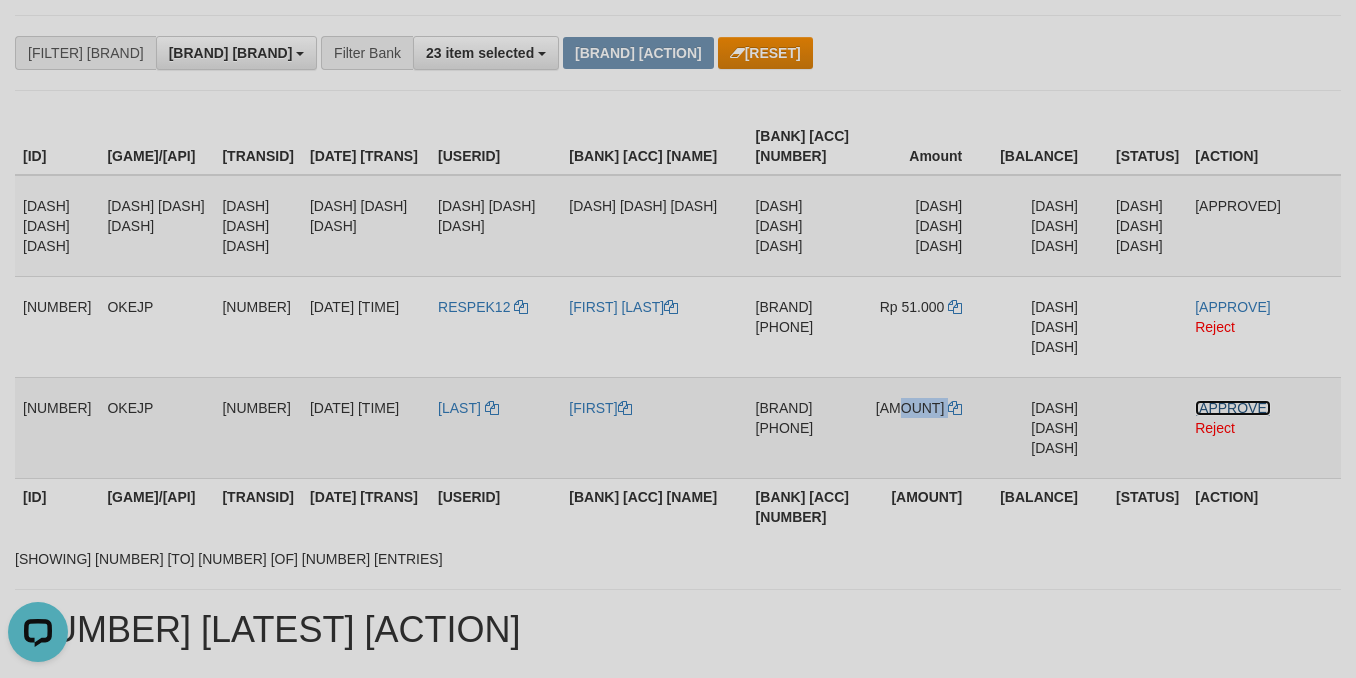 click on "Approve" at bounding box center (1232, 408) 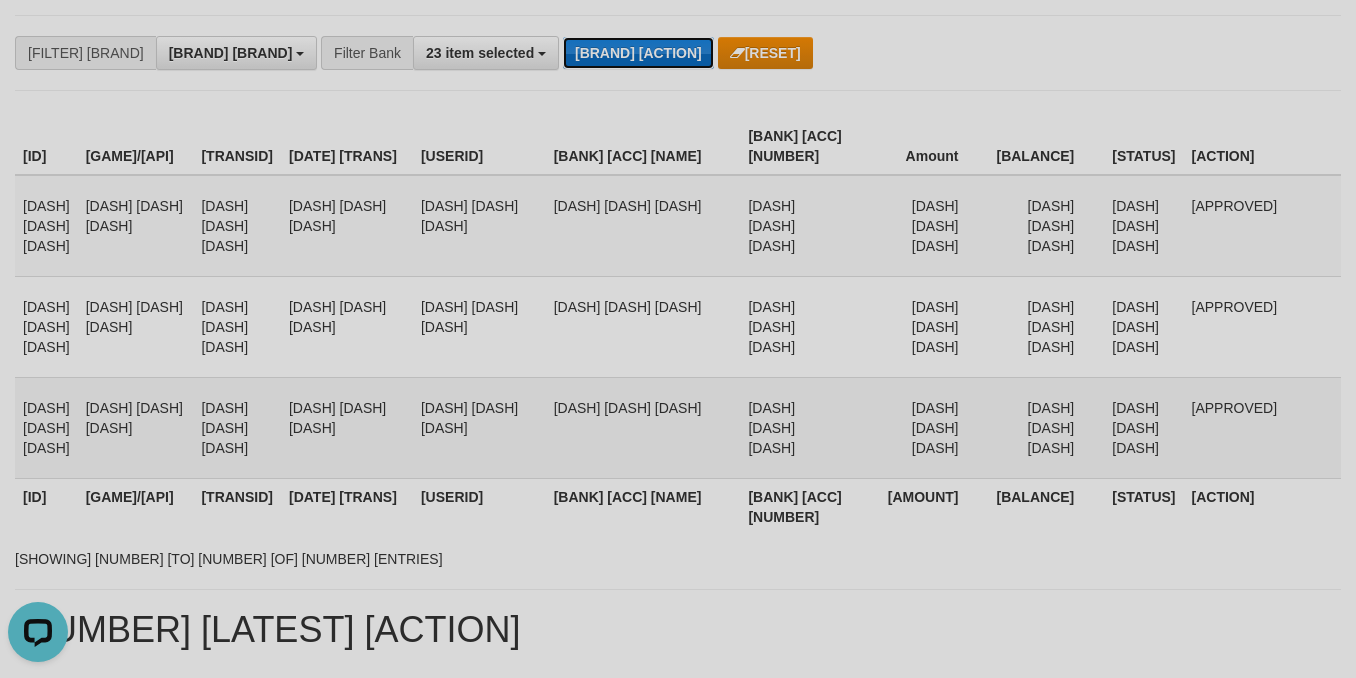 click on "Grab Withdraw" at bounding box center (638, 53) 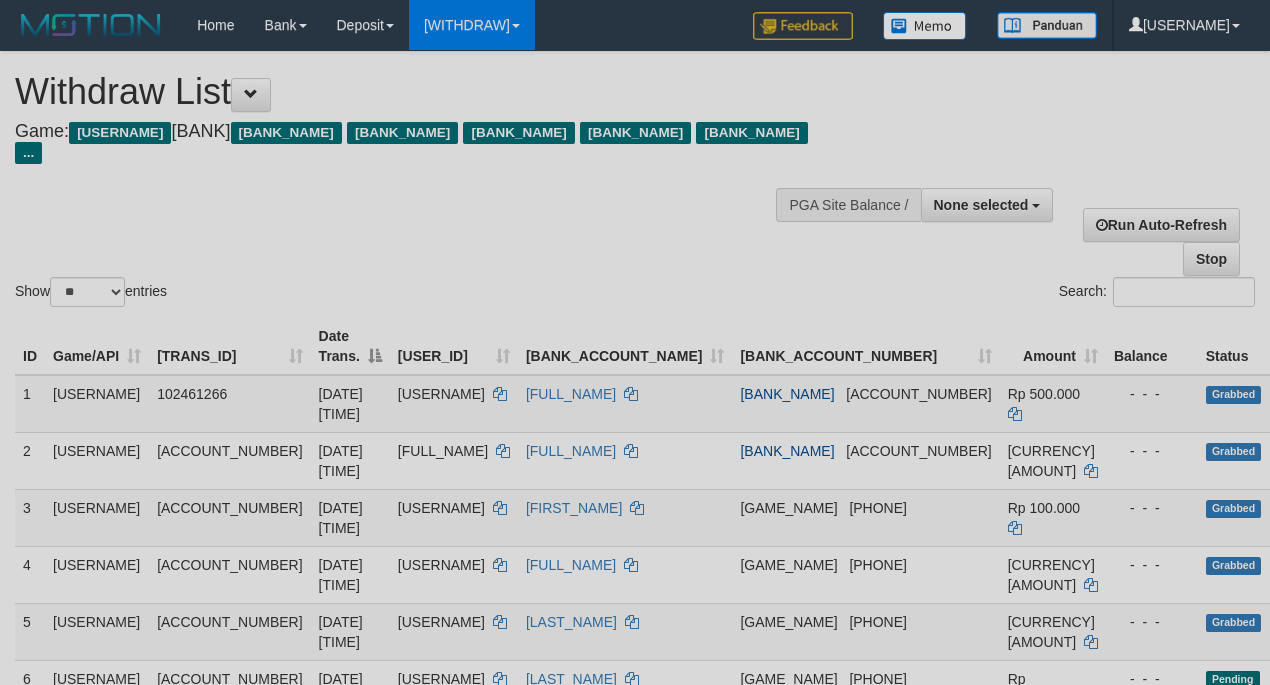 scroll, scrollTop: 285, scrollLeft: 0, axis: vertical 